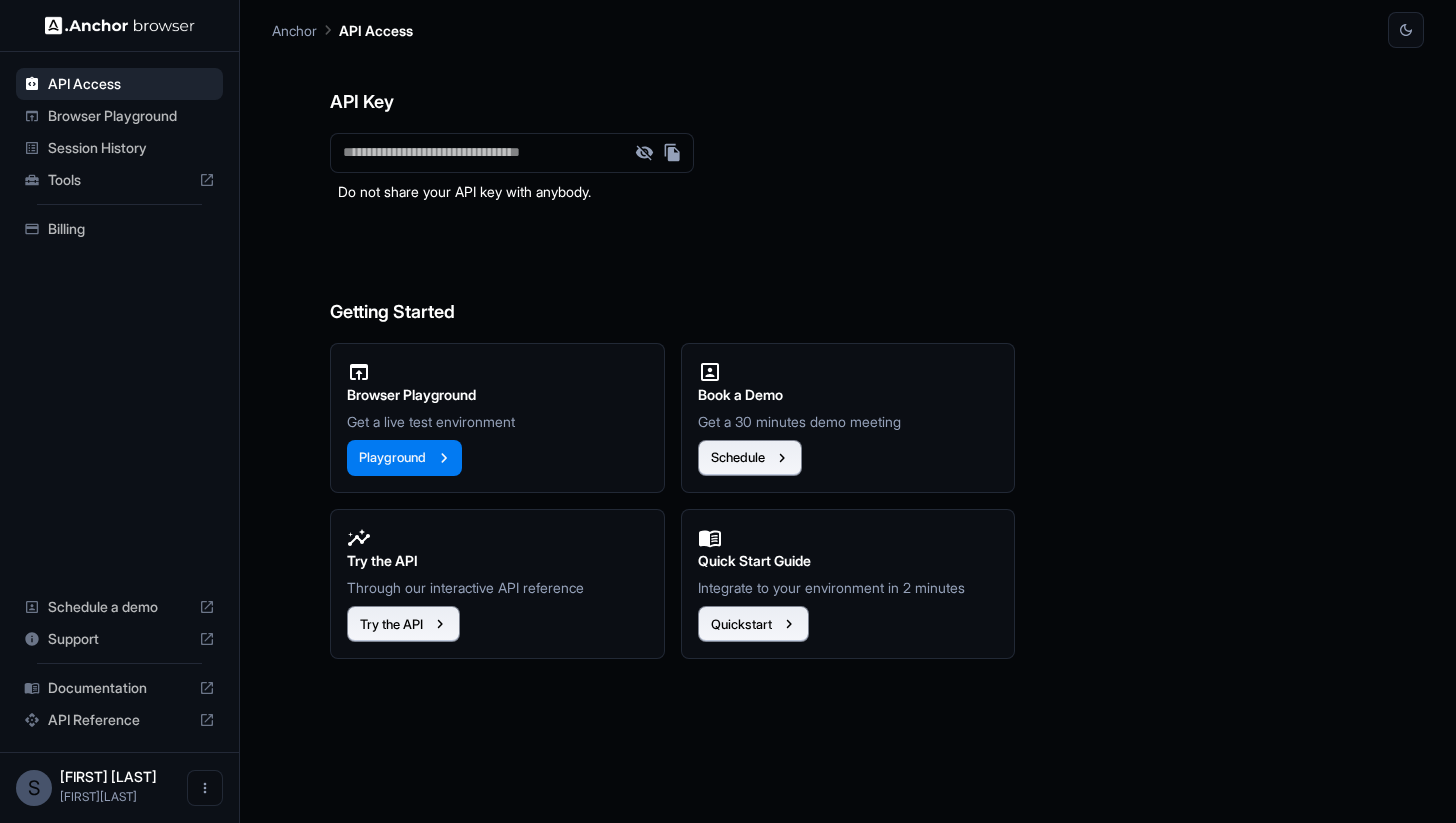 scroll, scrollTop: 0, scrollLeft: 0, axis: both 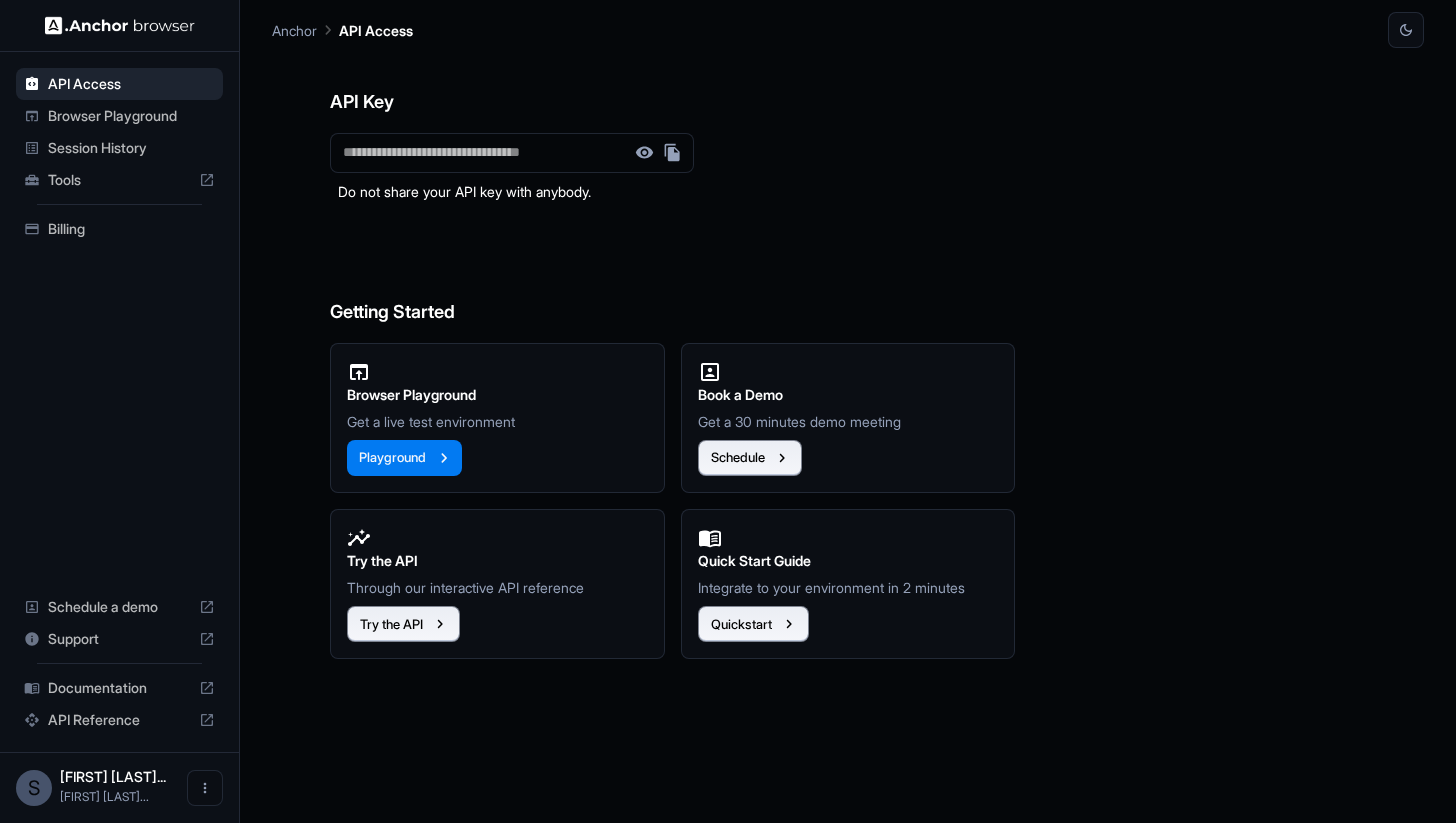 click on "Browser Playground" at bounding box center (131, 116) 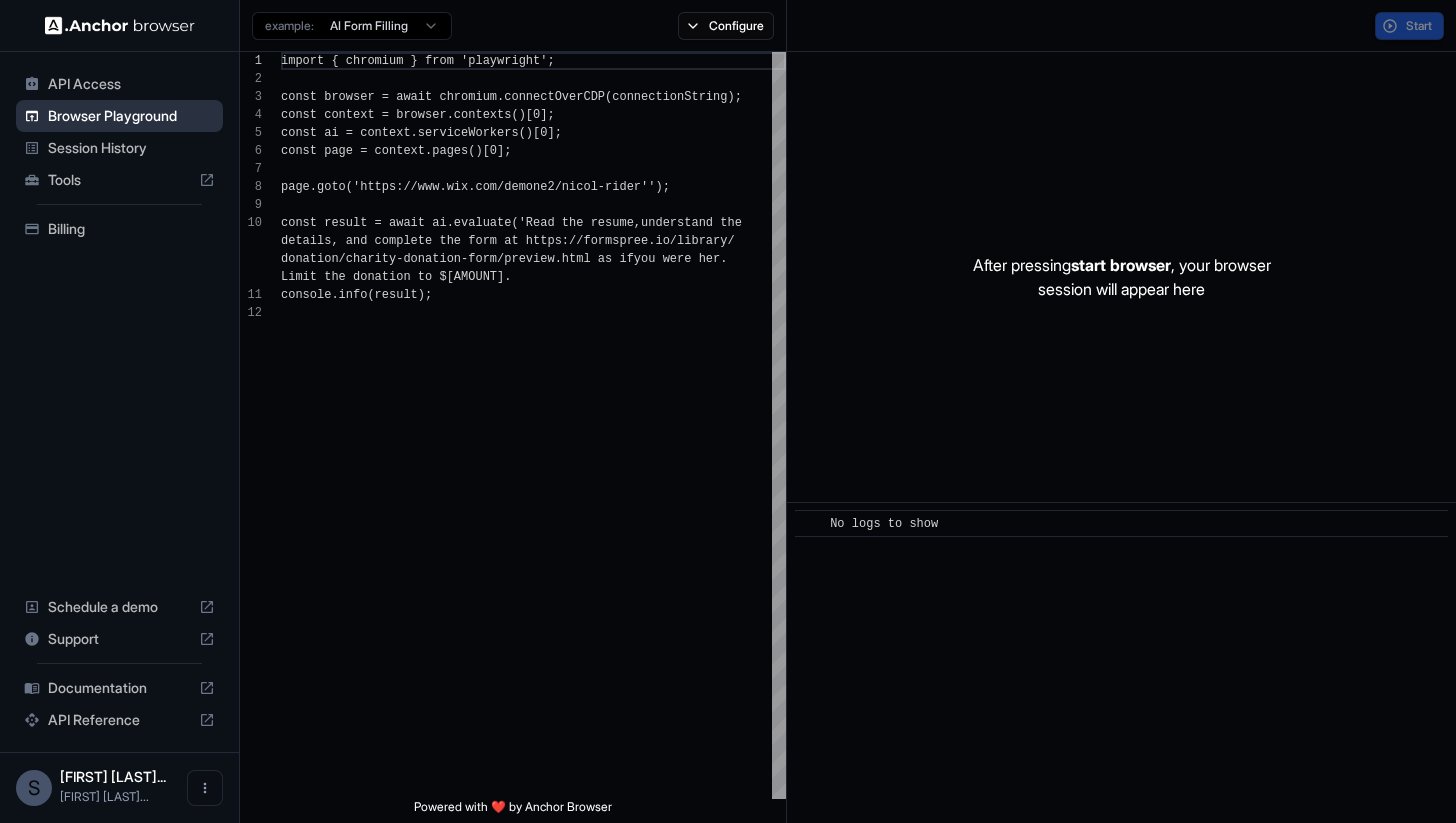 scroll, scrollTop: 162, scrollLeft: 0, axis: vertical 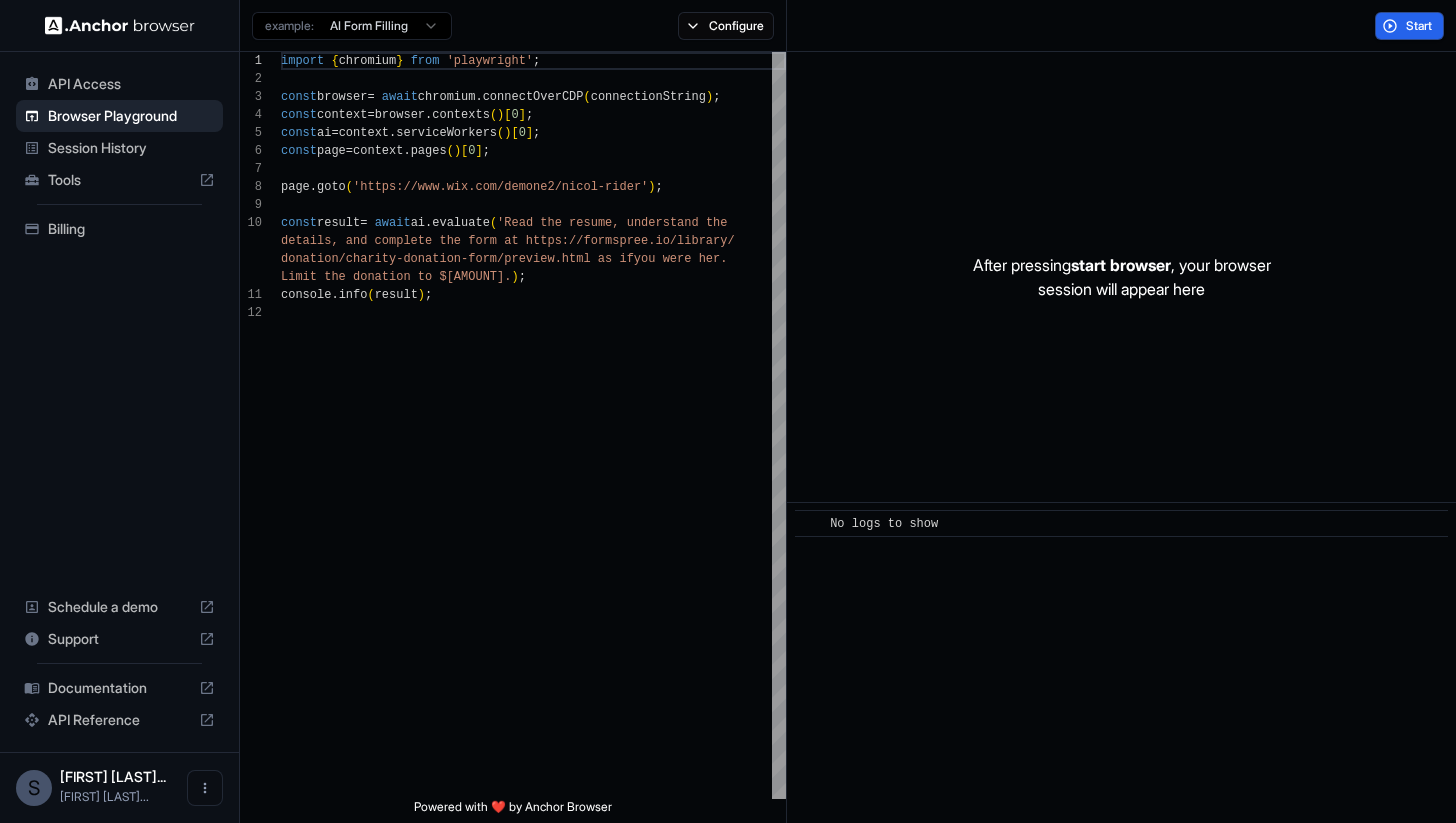 click on "Session History" at bounding box center [131, 148] 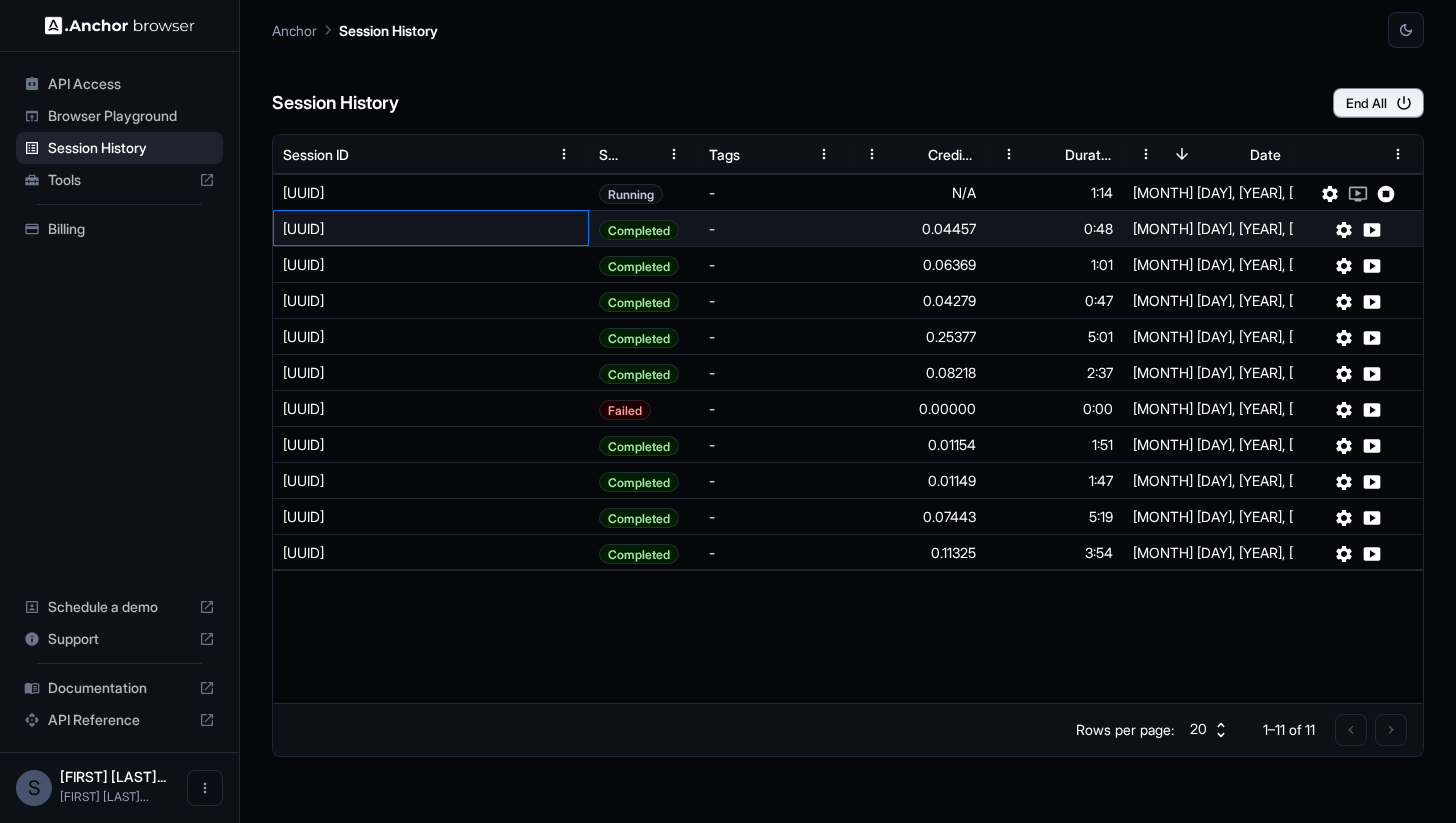 click on "5f380863-4155-46eb-a0d3-731d0f27946e" at bounding box center [431, 228] 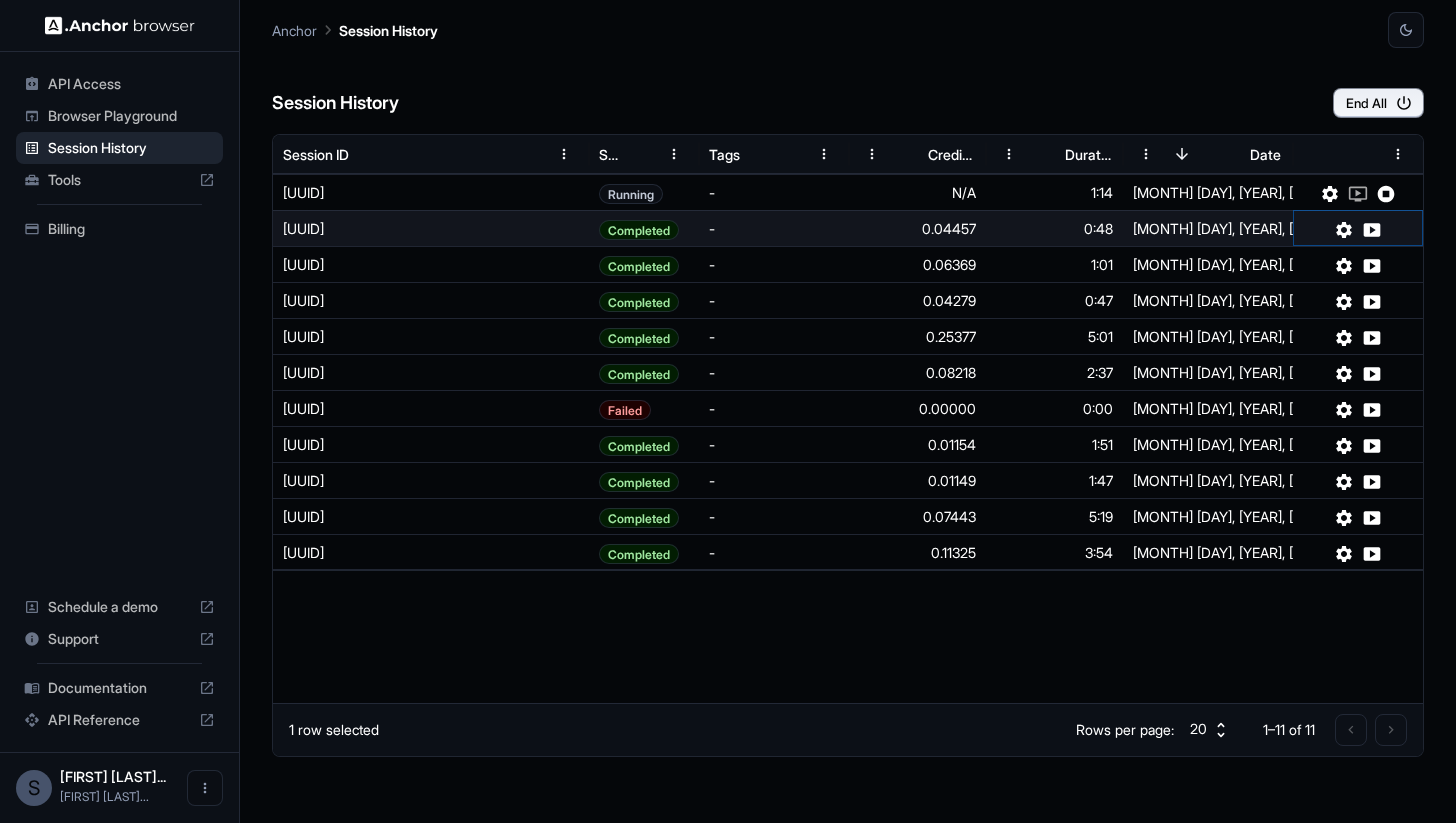 click 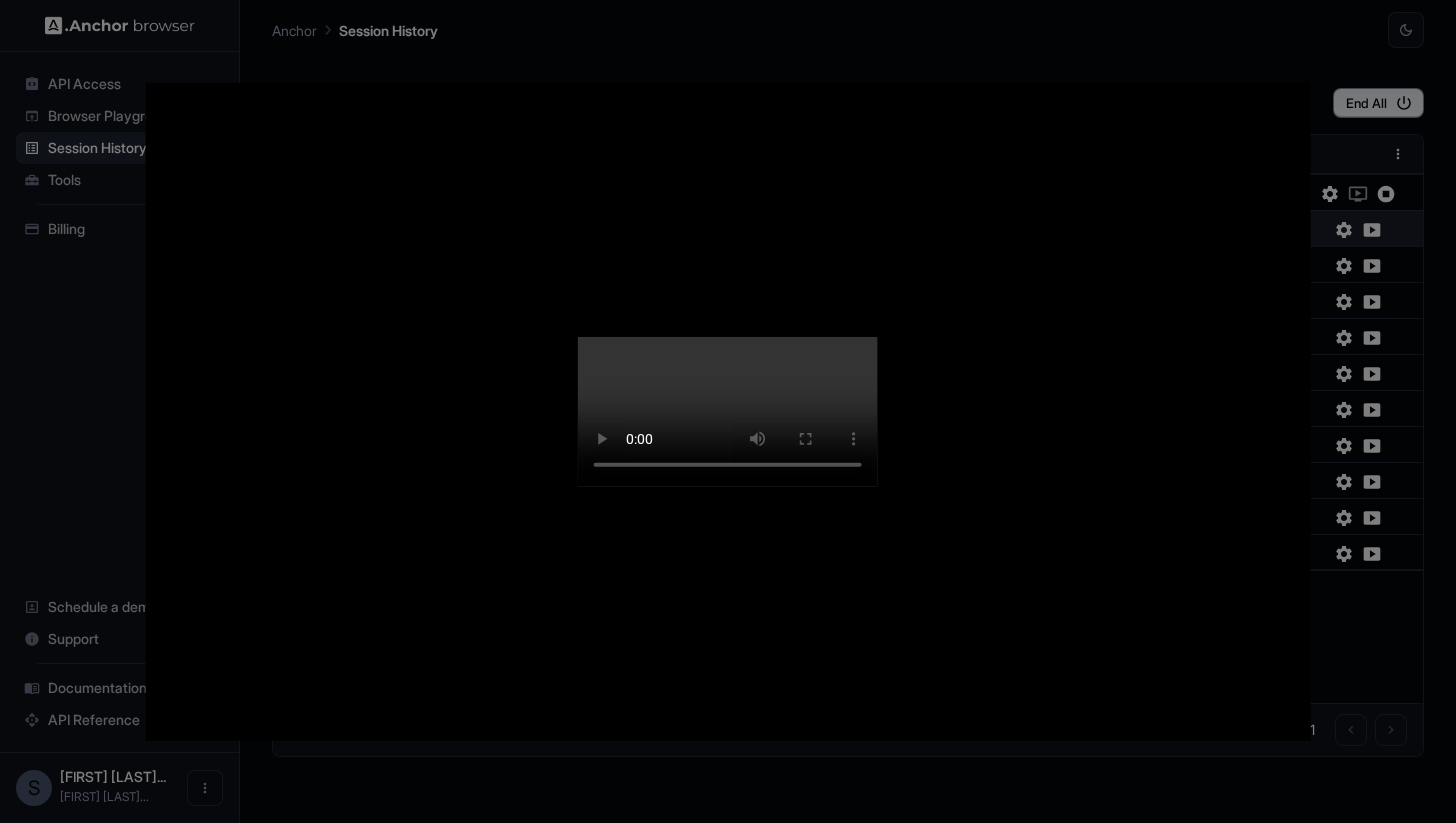 type 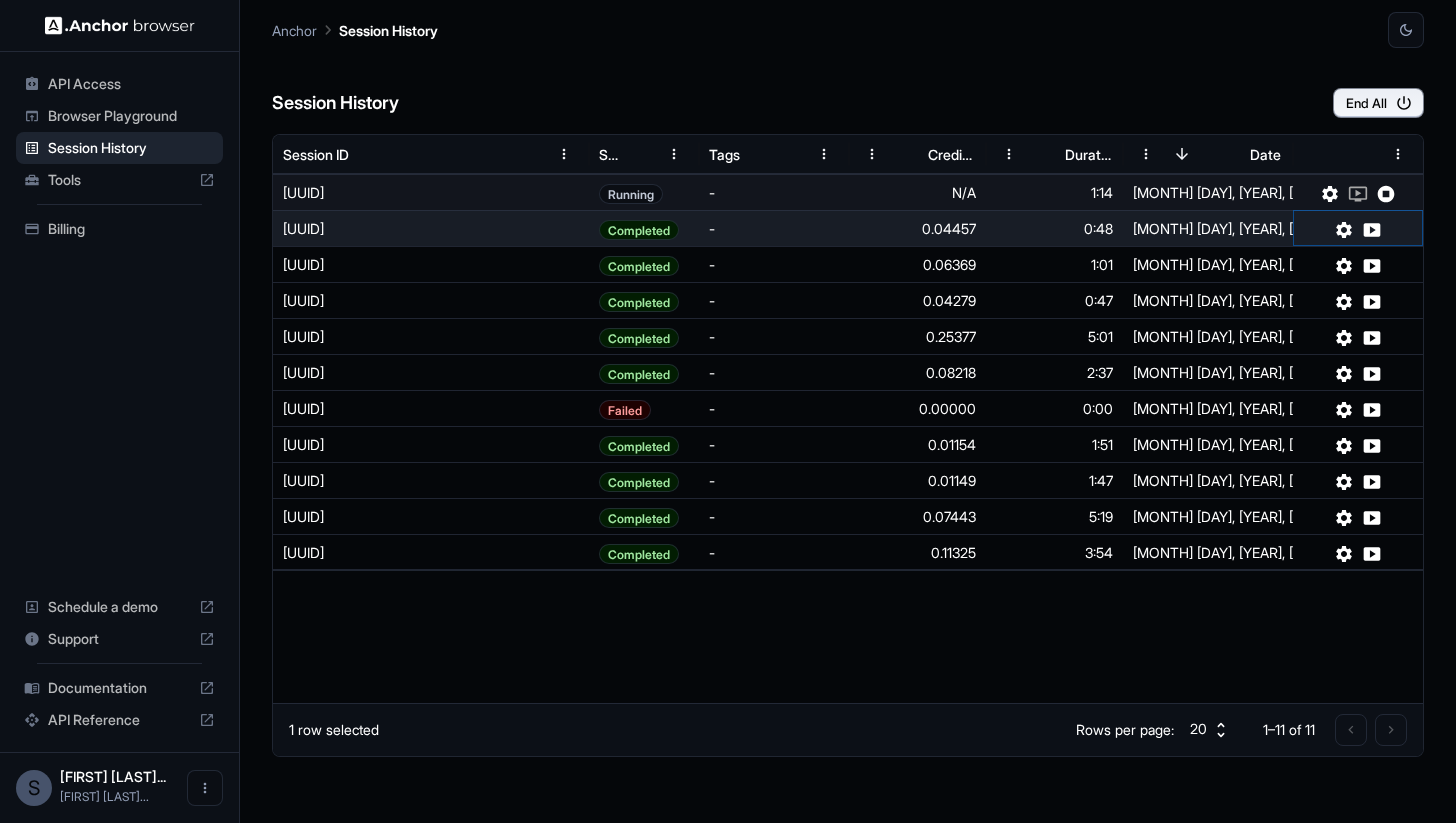 type 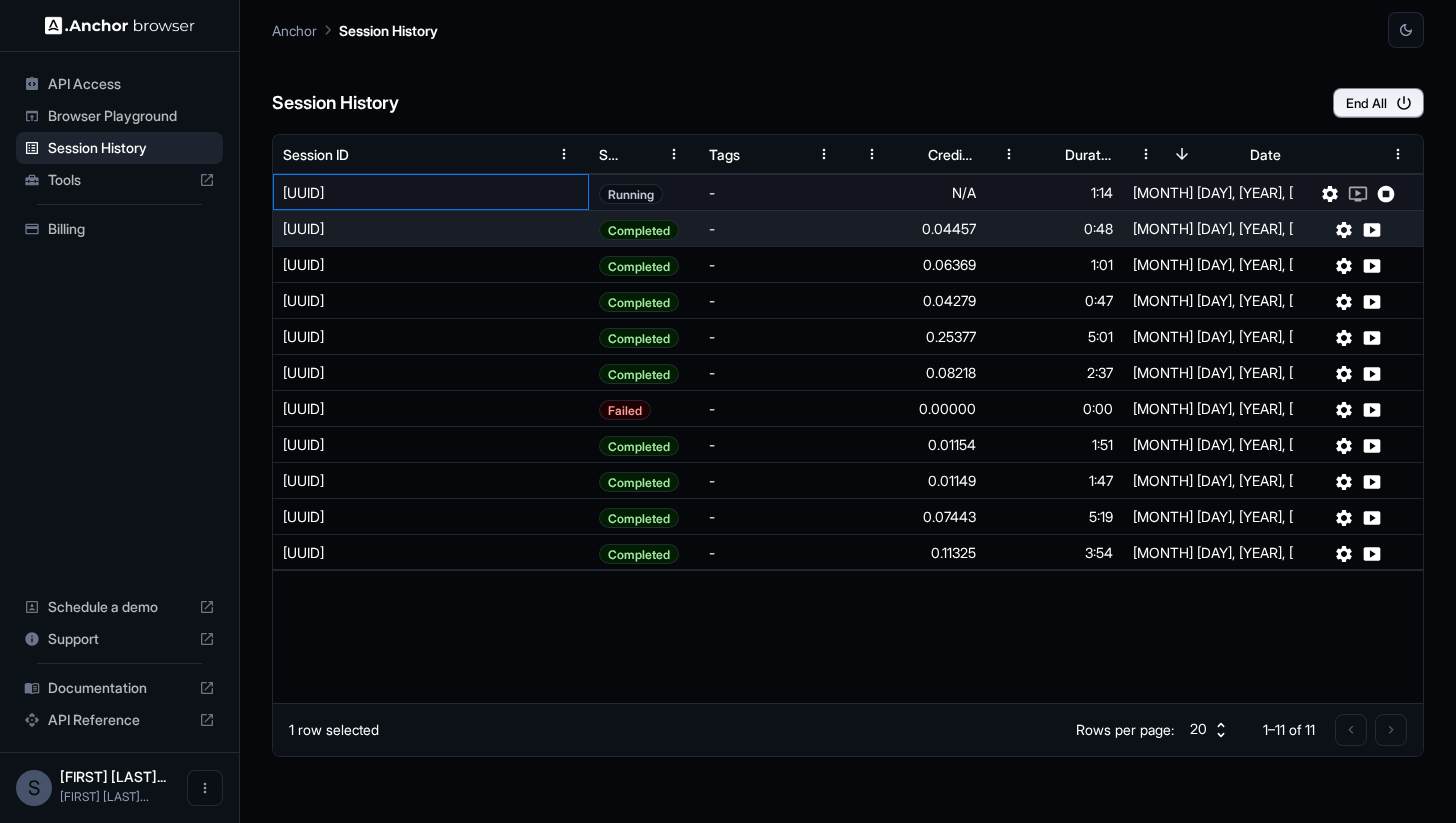 click on "9592a477-001e-4607-97ec-9ebb0921d043" at bounding box center [431, 192] 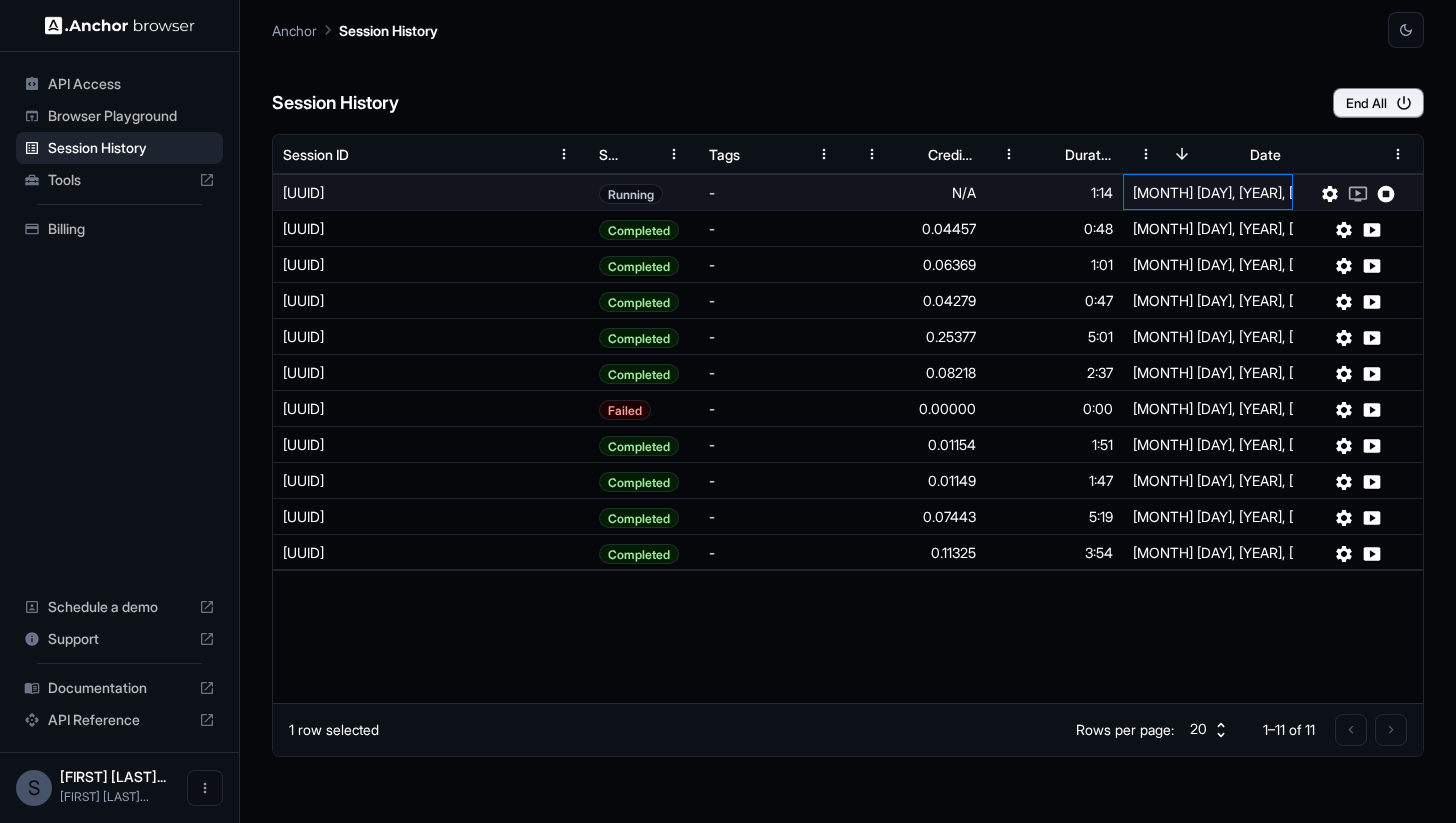 click on "[DATE], [TIME]" at bounding box center [1208, 192] 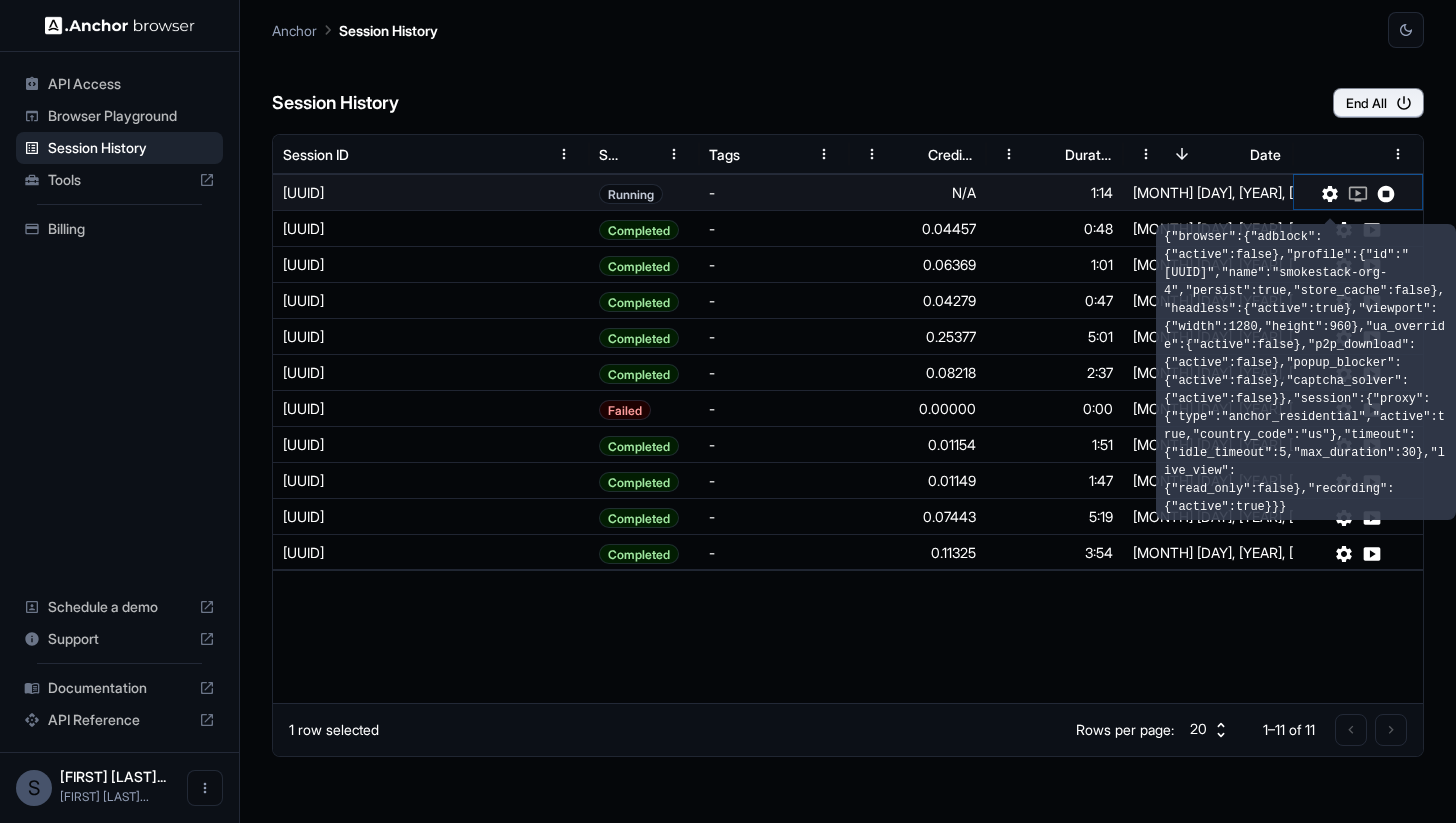 click 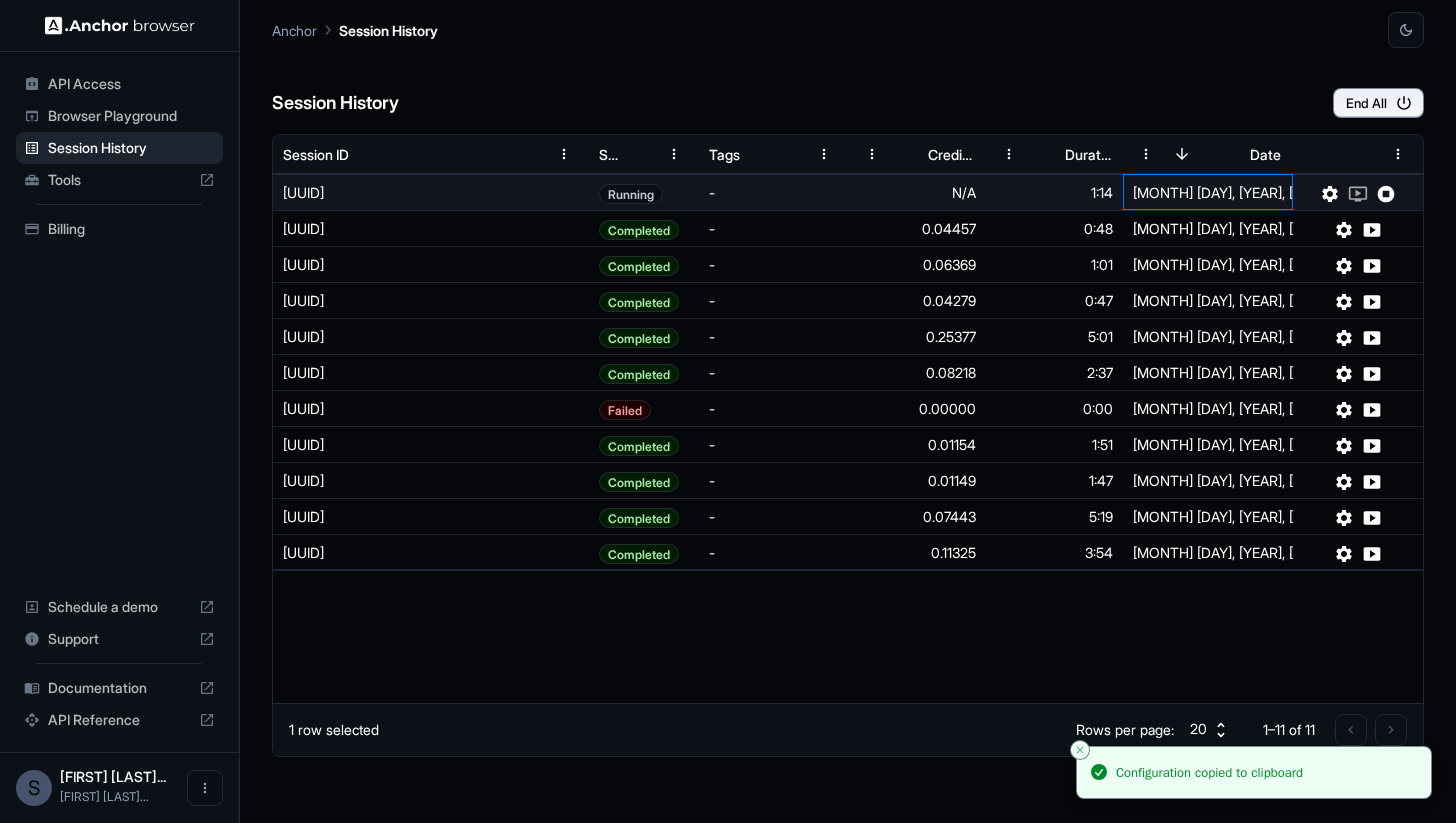 click on "[DATE], [TIME]" at bounding box center (1208, 192) 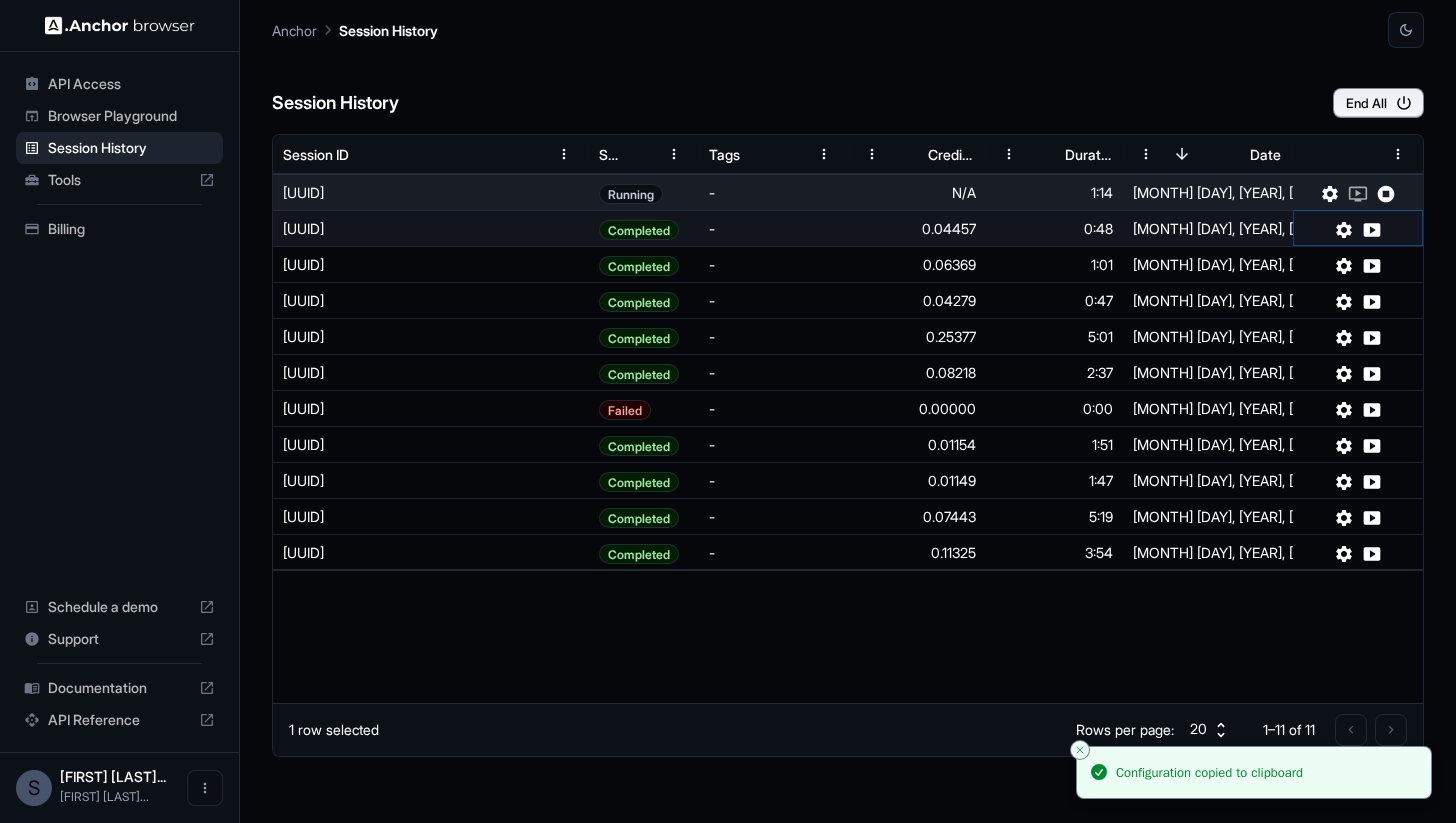 click 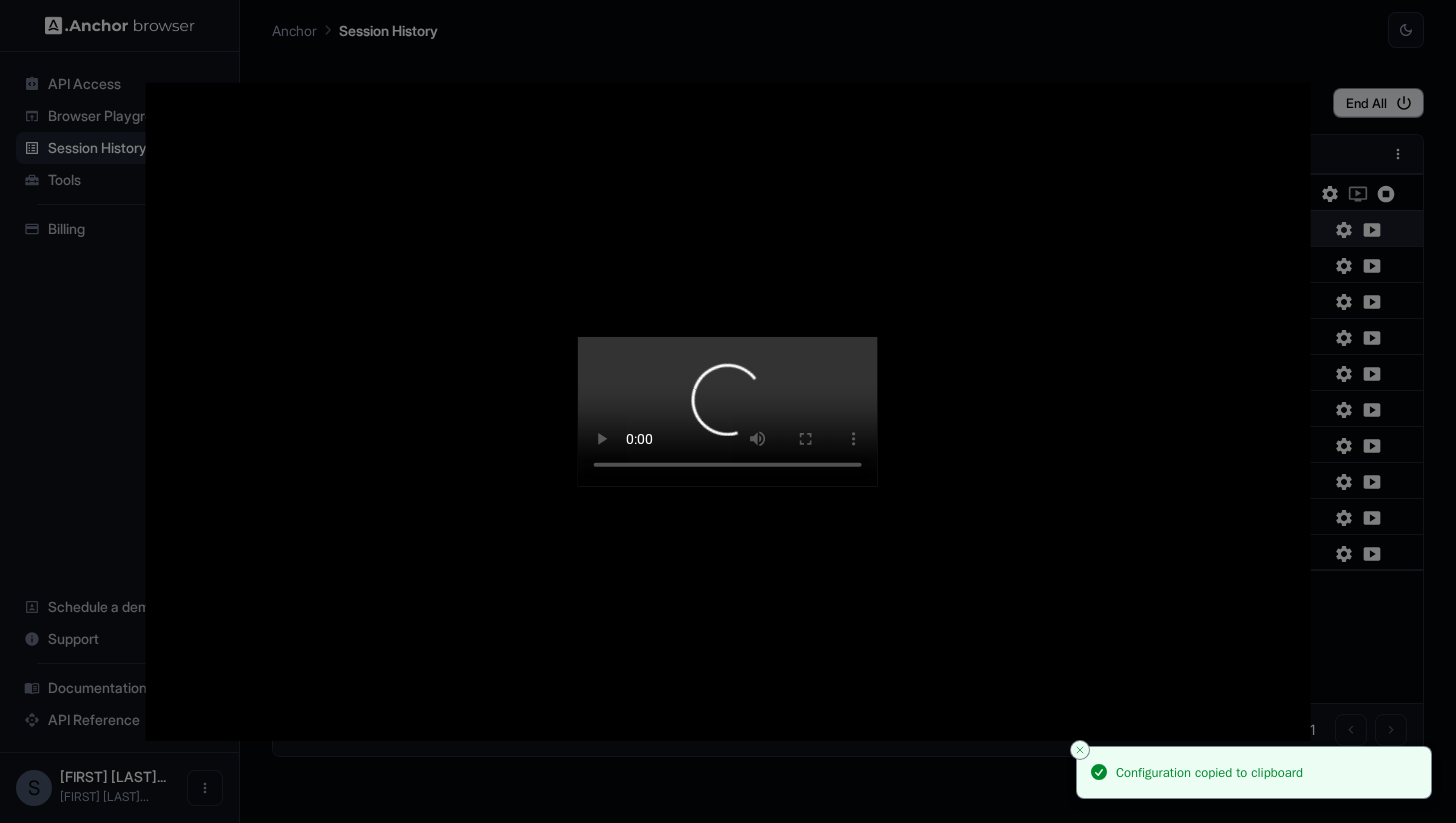 type 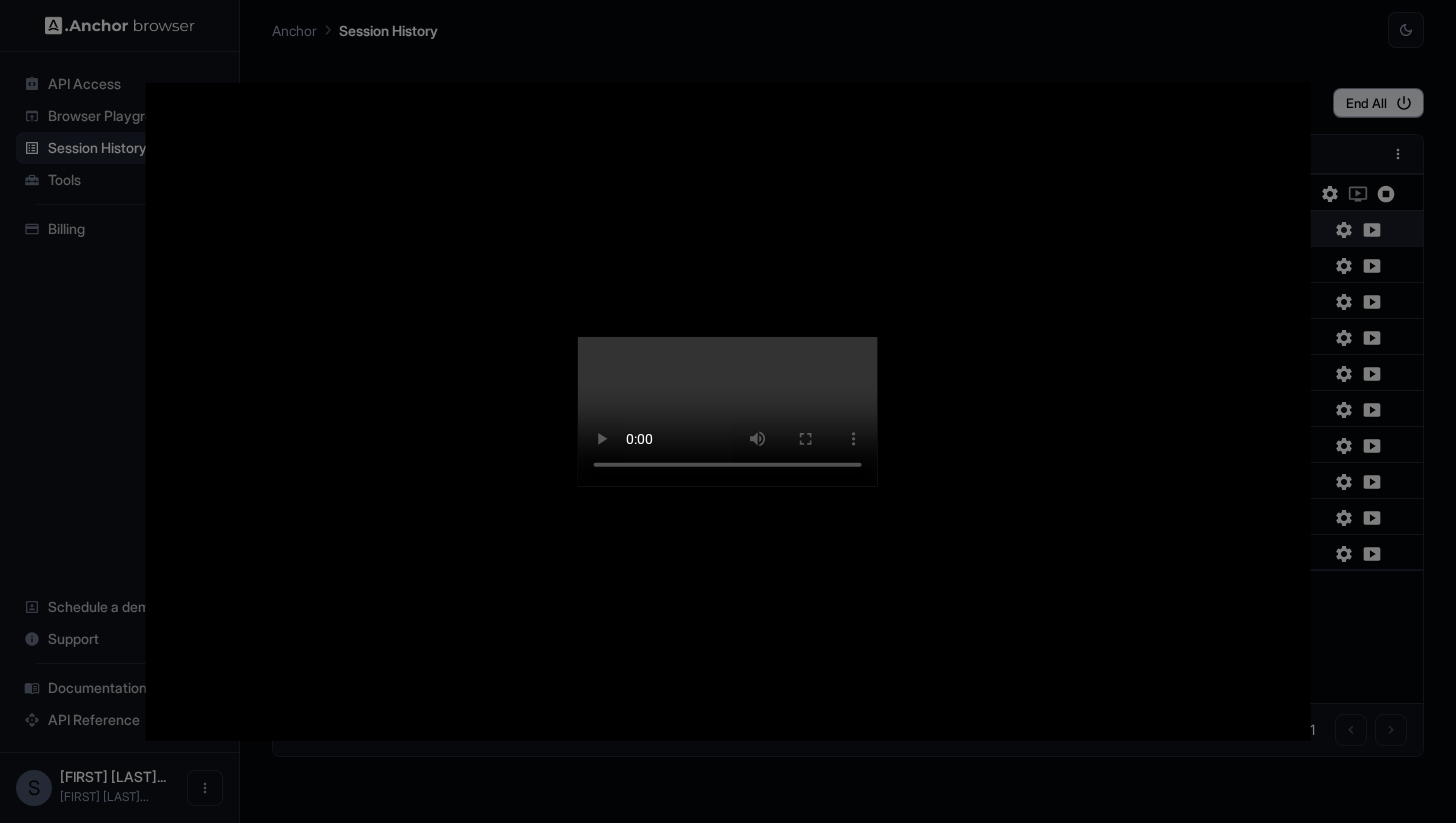 click at bounding box center (728, 411) 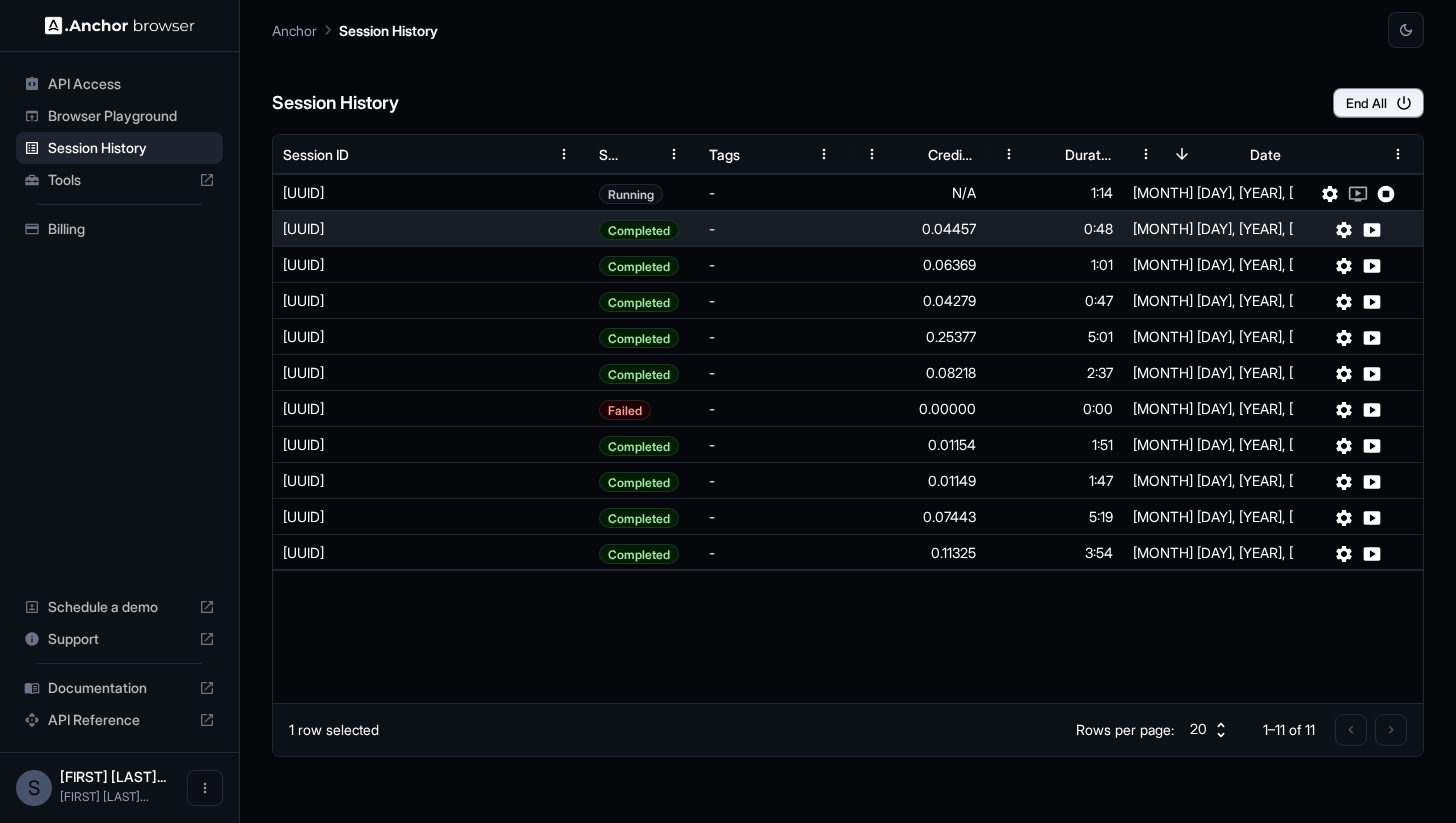 click on "Browser Playground" at bounding box center [131, 116] 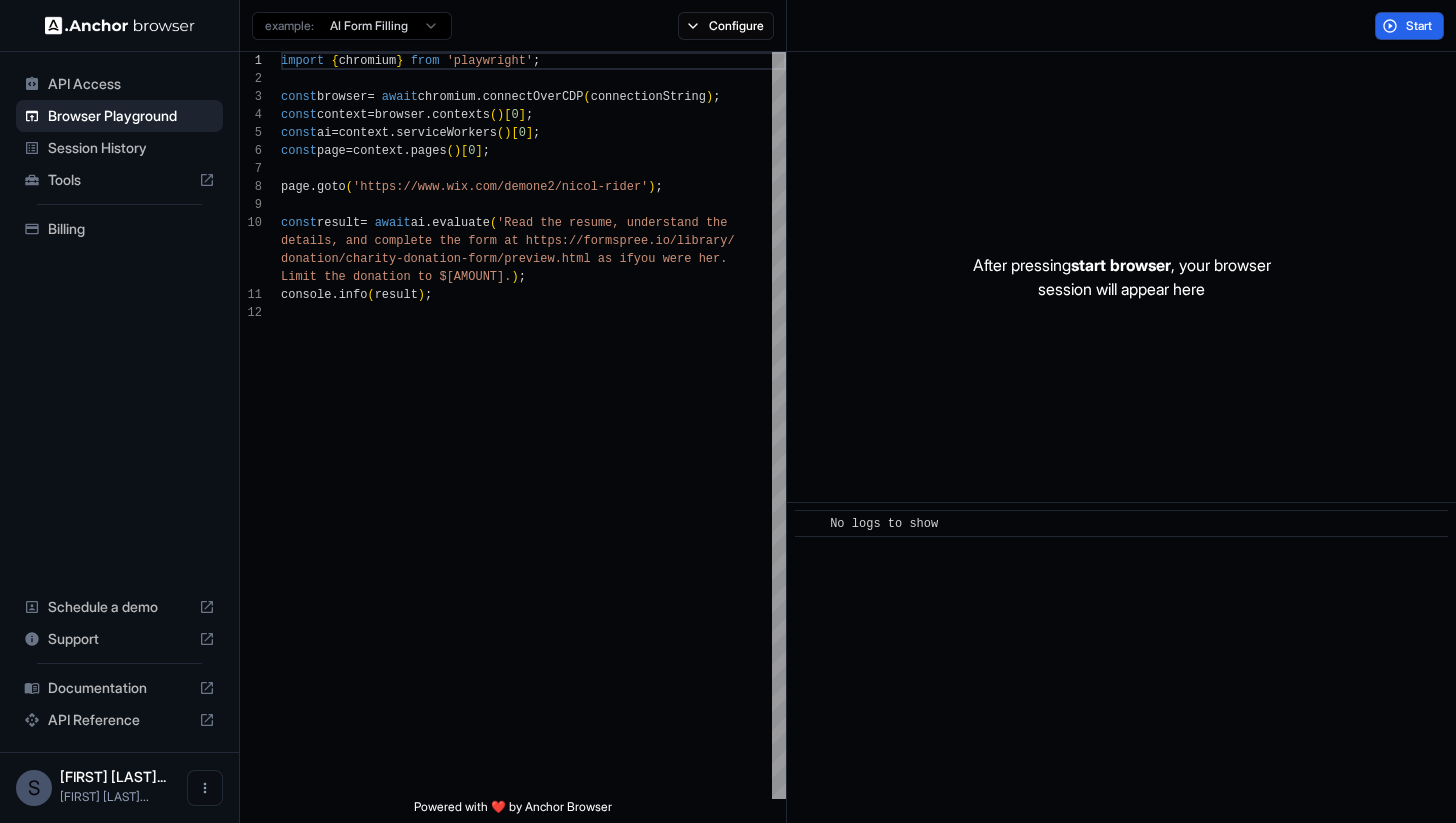 scroll, scrollTop: 162, scrollLeft: 0, axis: vertical 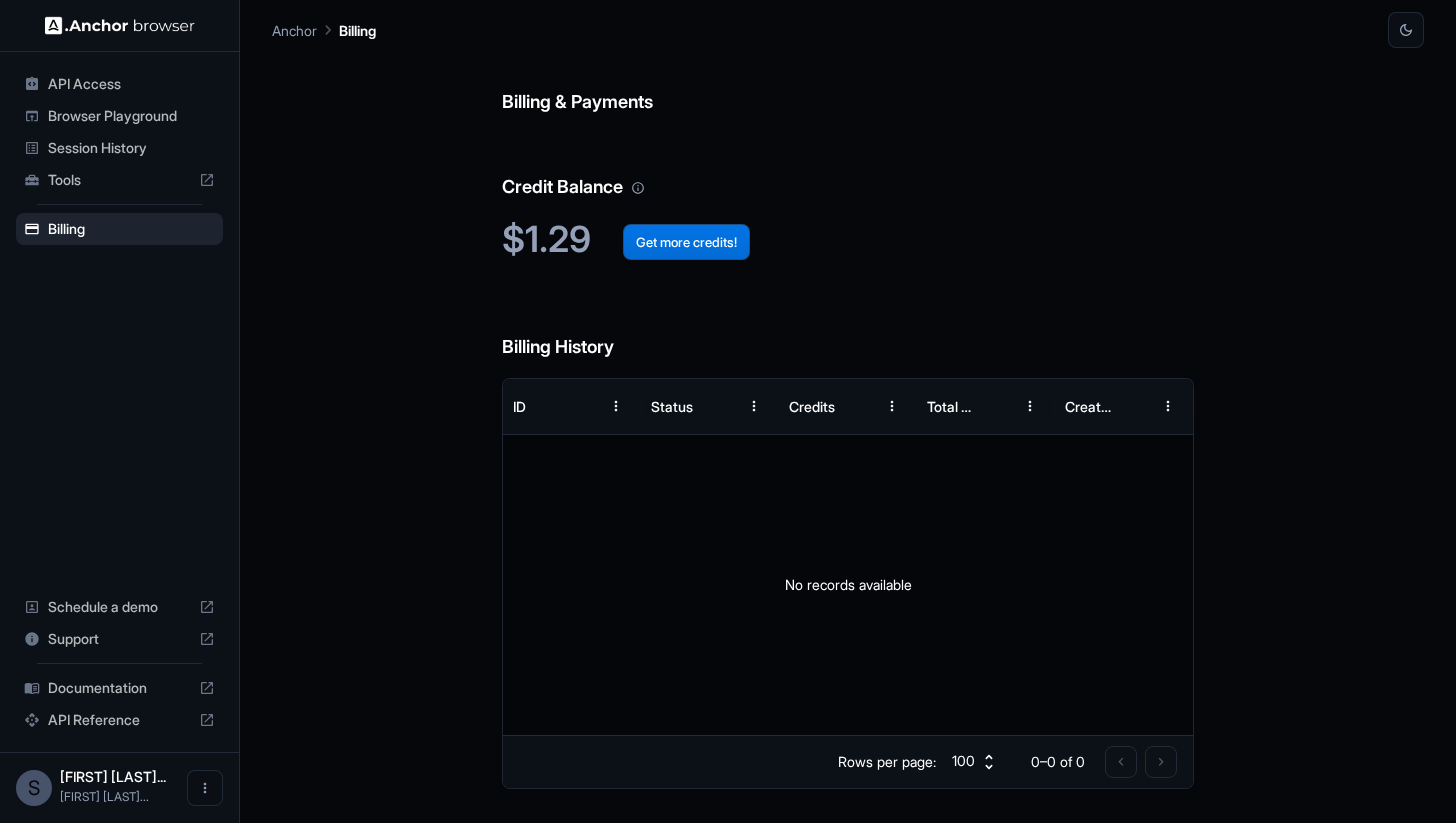 click on "Get more credits!" at bounding box center [686, 242] 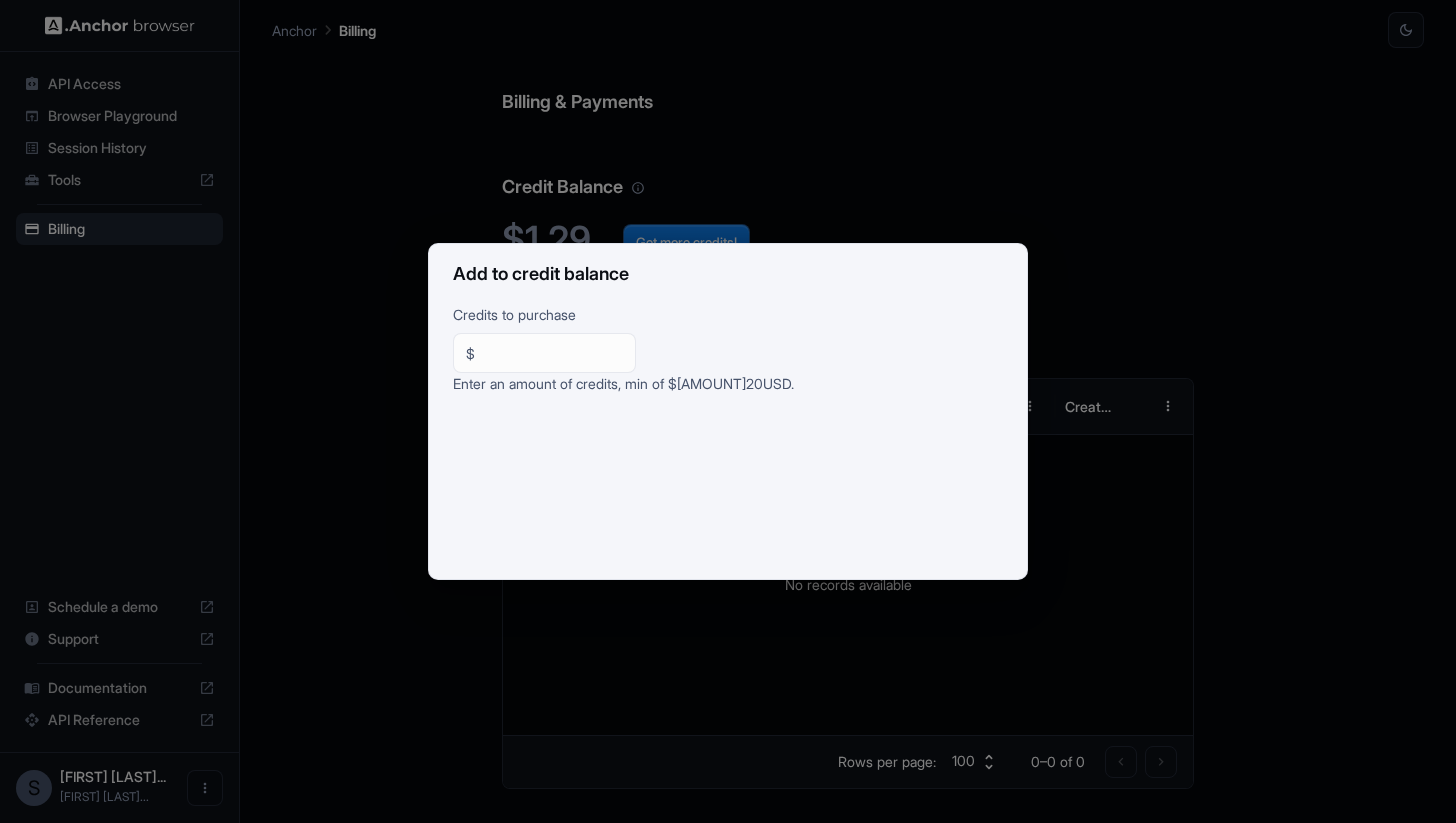 click on "$ ** ​" at bounding box center (544, 353) 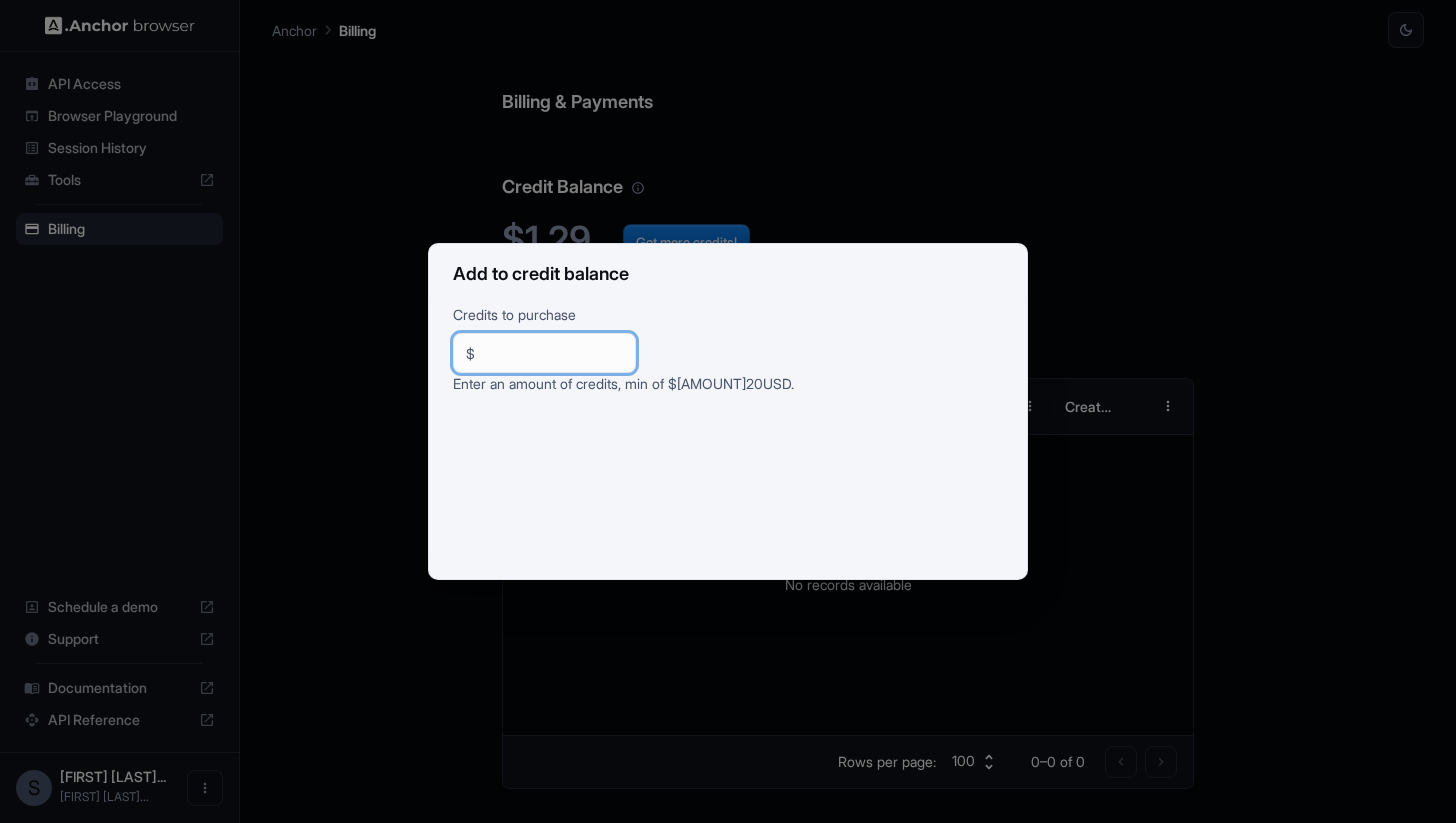 click on "$ ** ​" at bounding box center [544, 353] 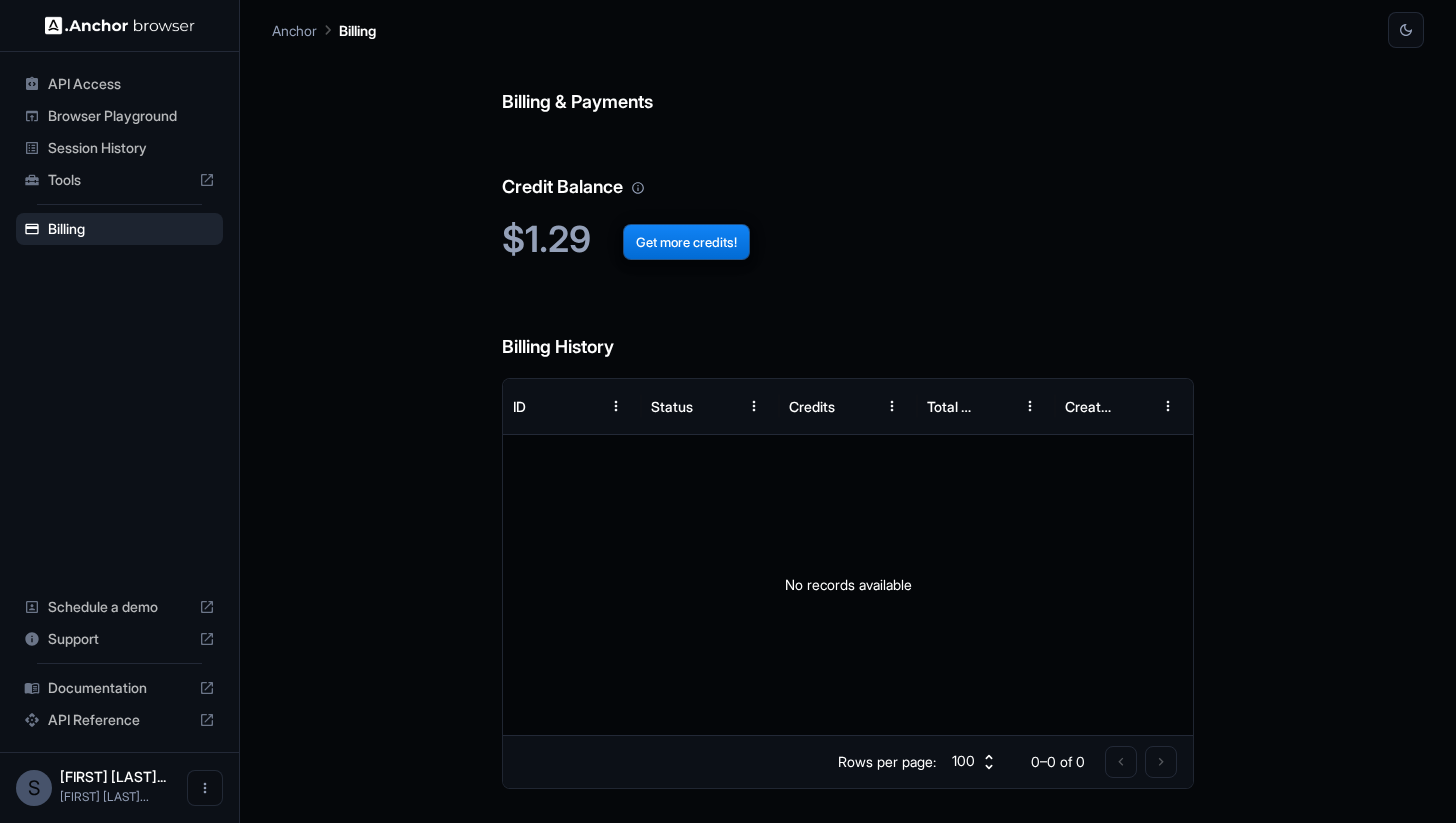 type 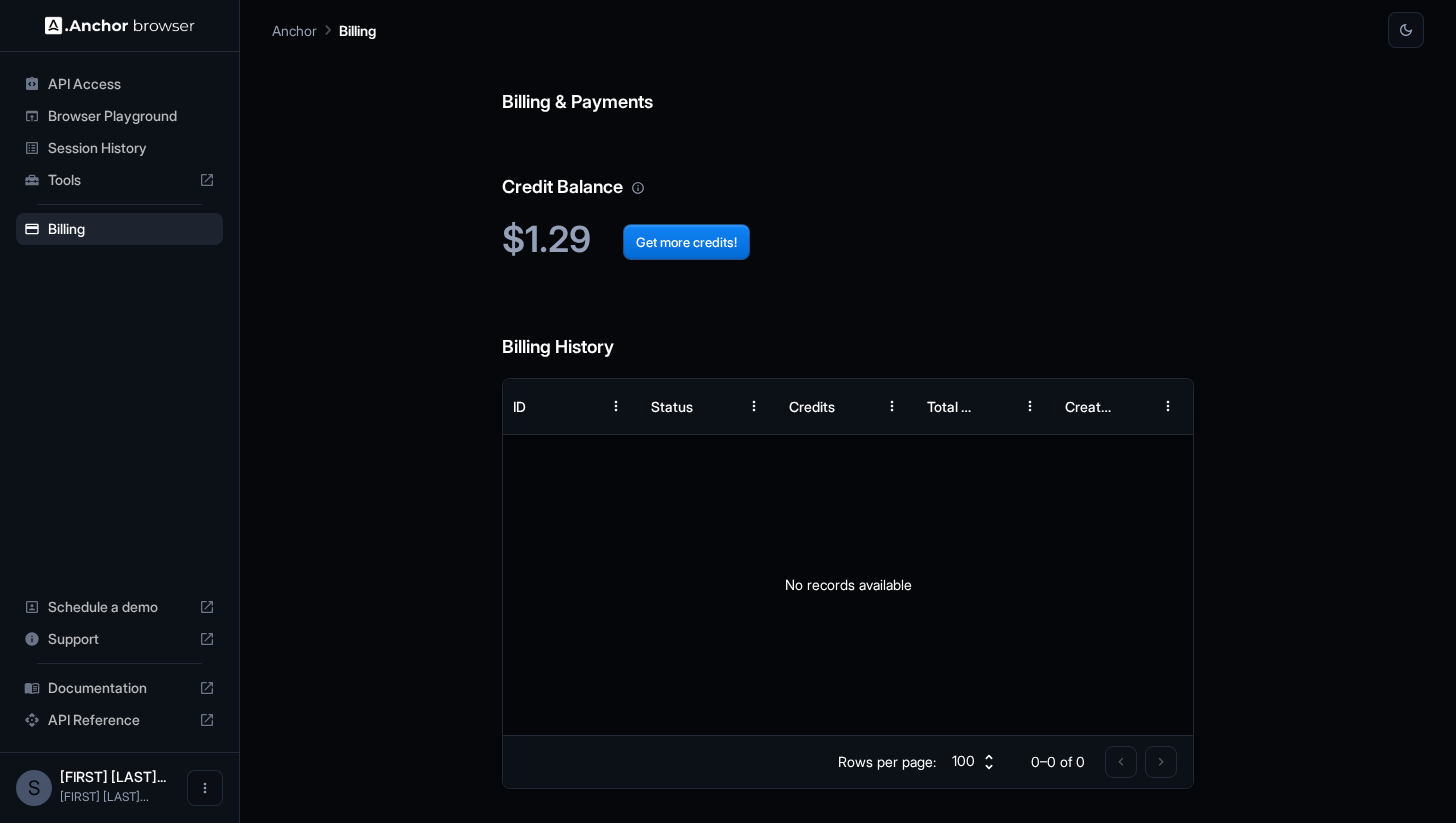 click on "API Access" at bounding box center [131, 84] 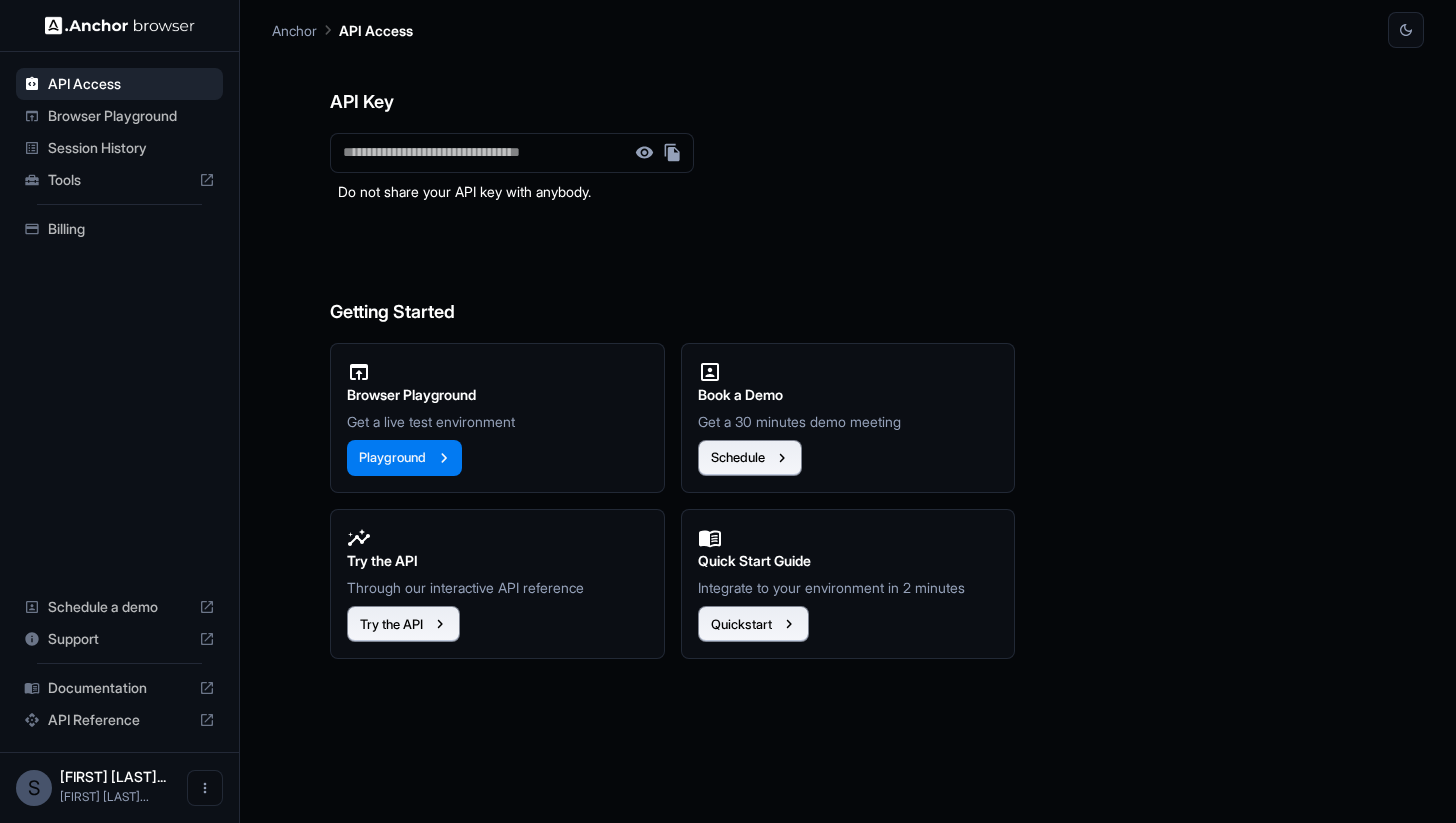 click on "Session History" at bounding box center [131, 148] 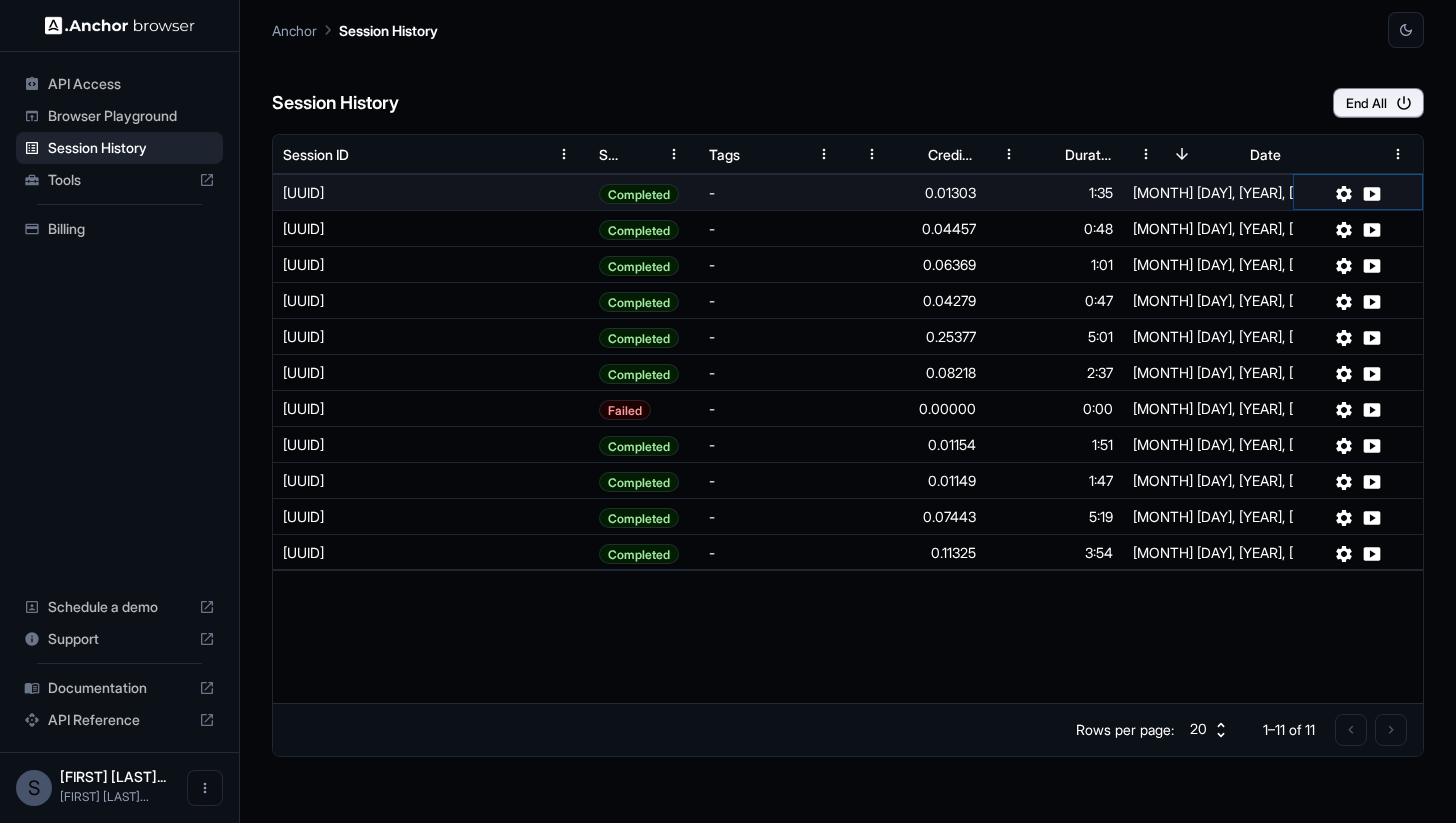 click 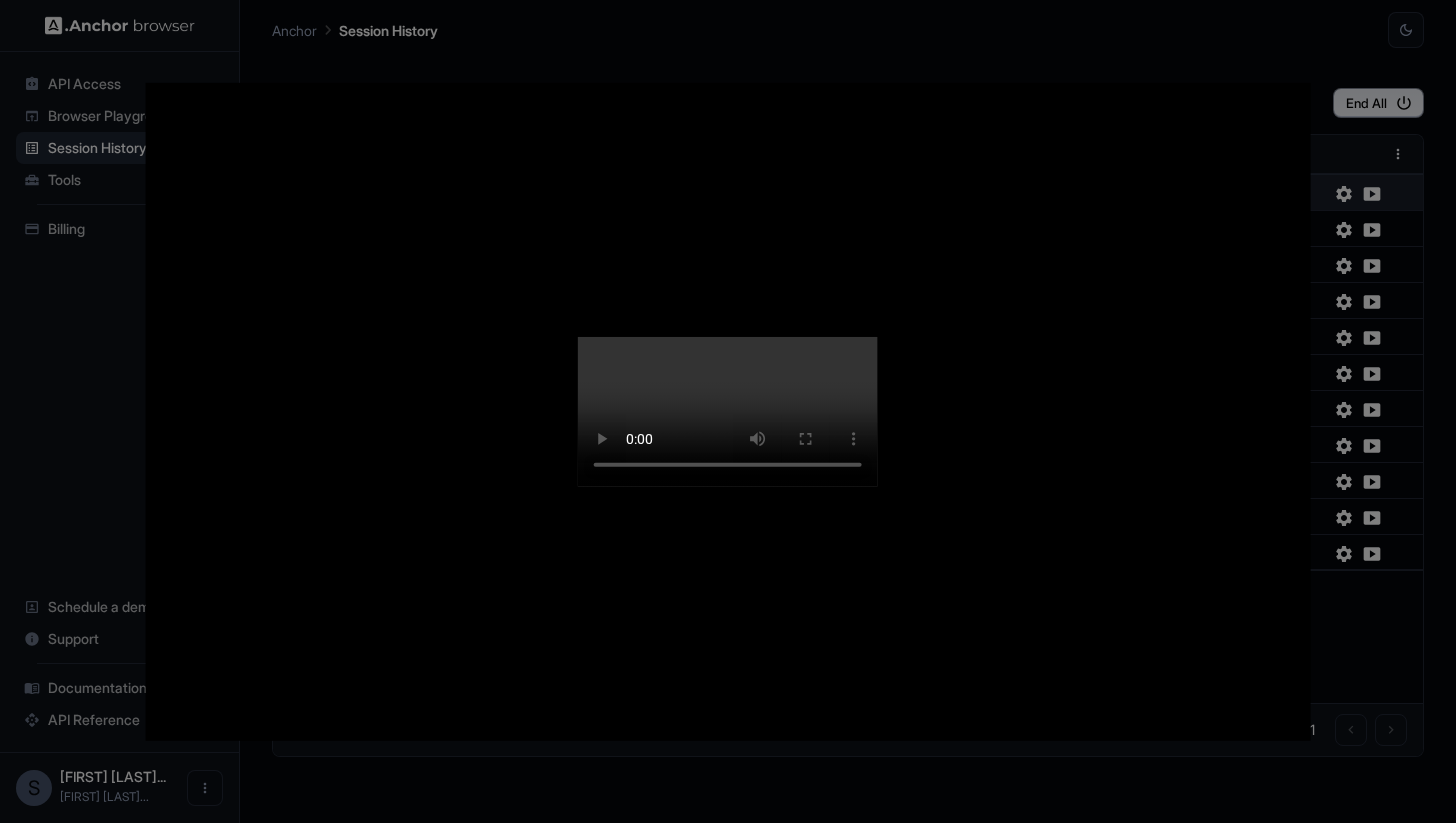 click at bounding box center [728, 411] 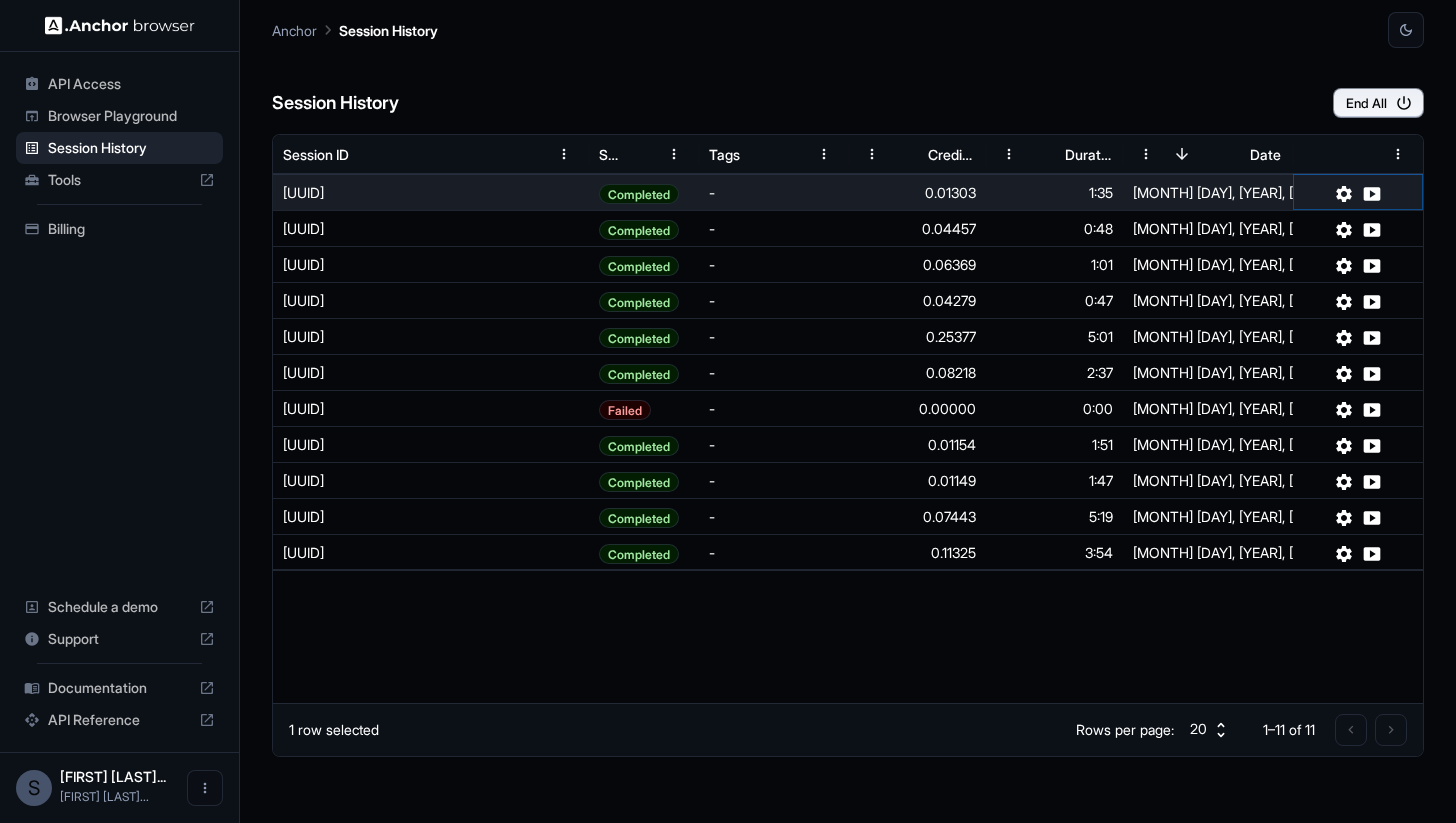 type 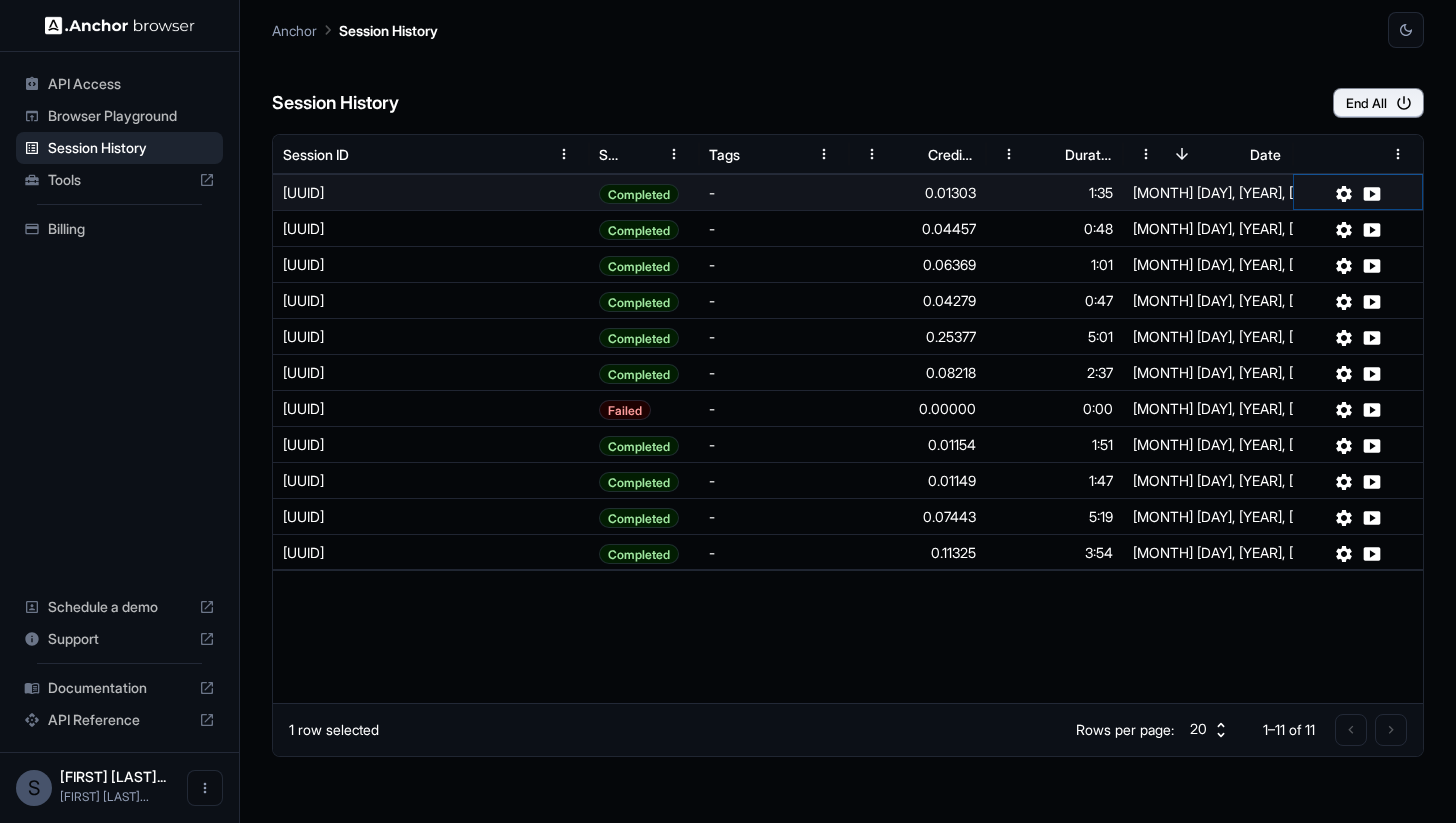 click 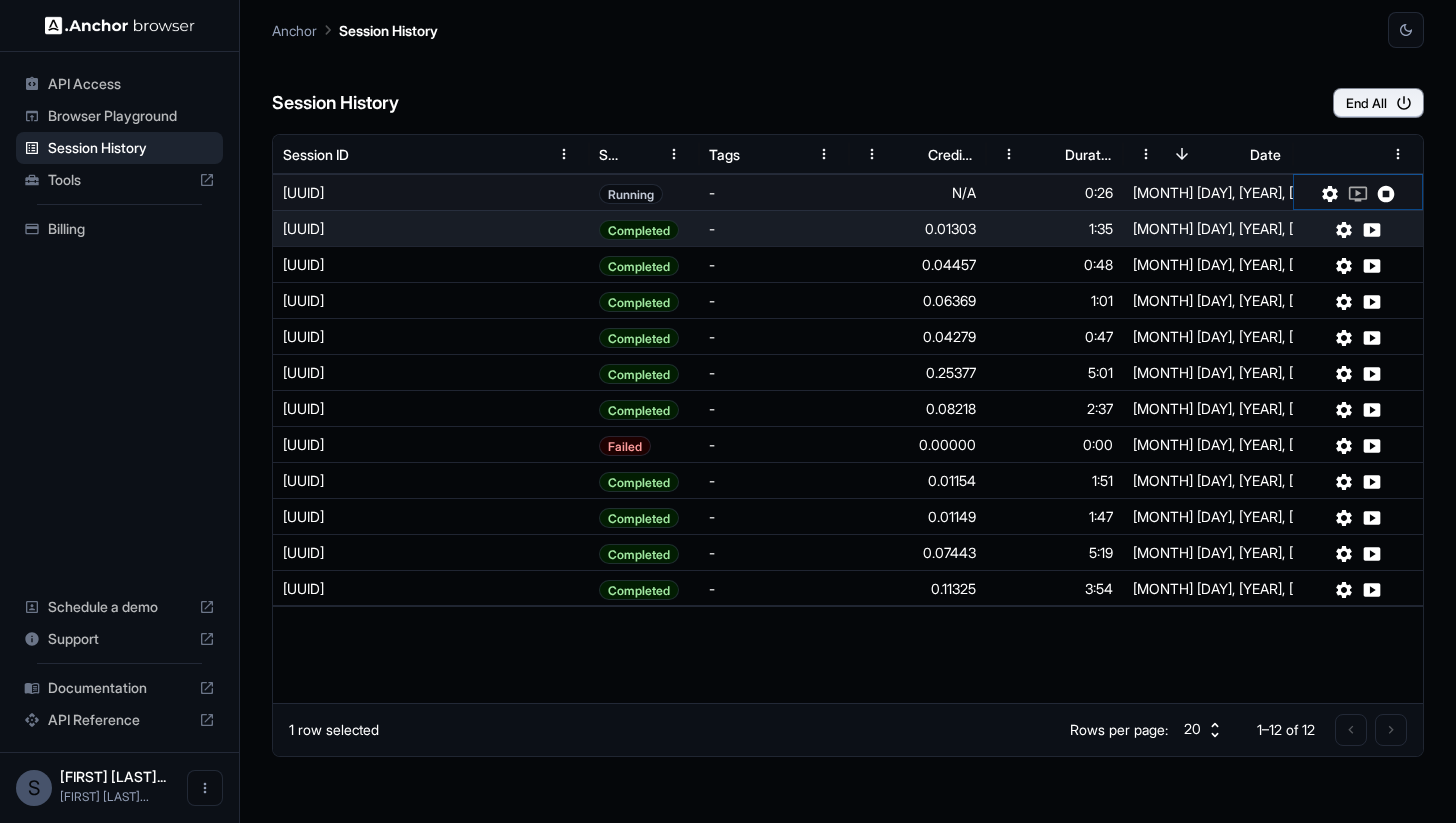 click 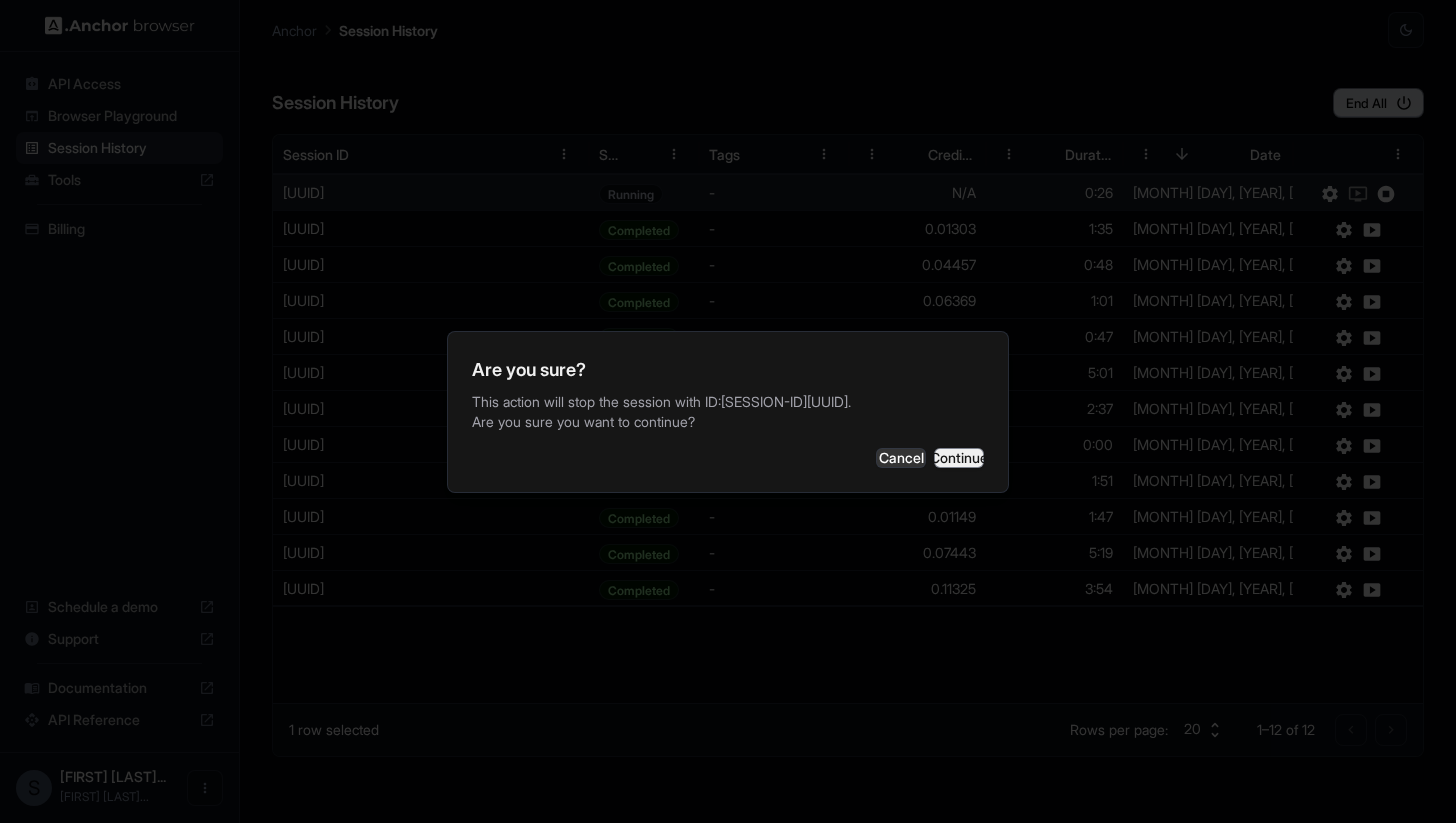 click on "Continue" at bounding box center (959, 458) 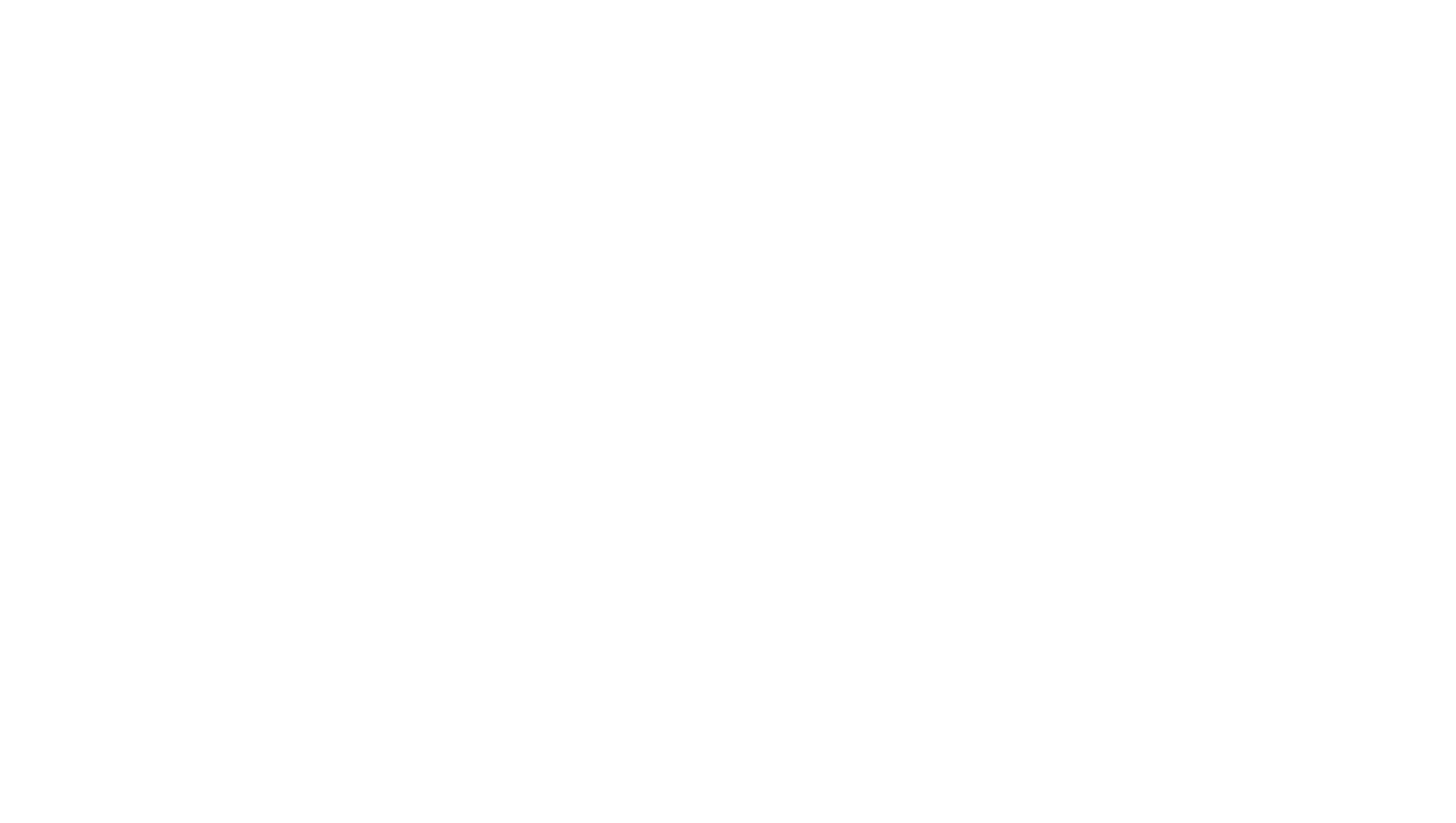 scroll, scrollTop: 0, scrollLeft: 0, axis: both 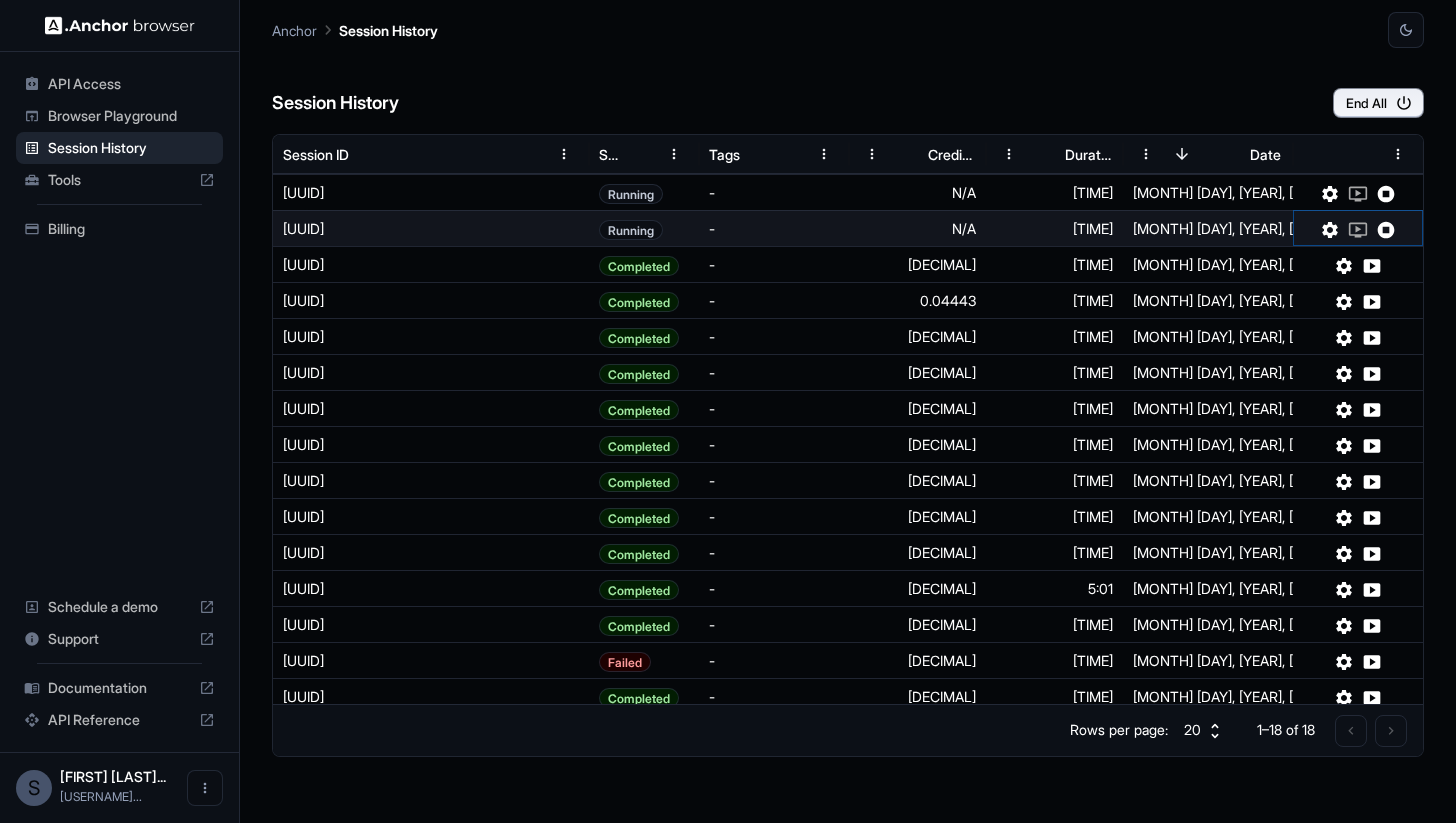 click 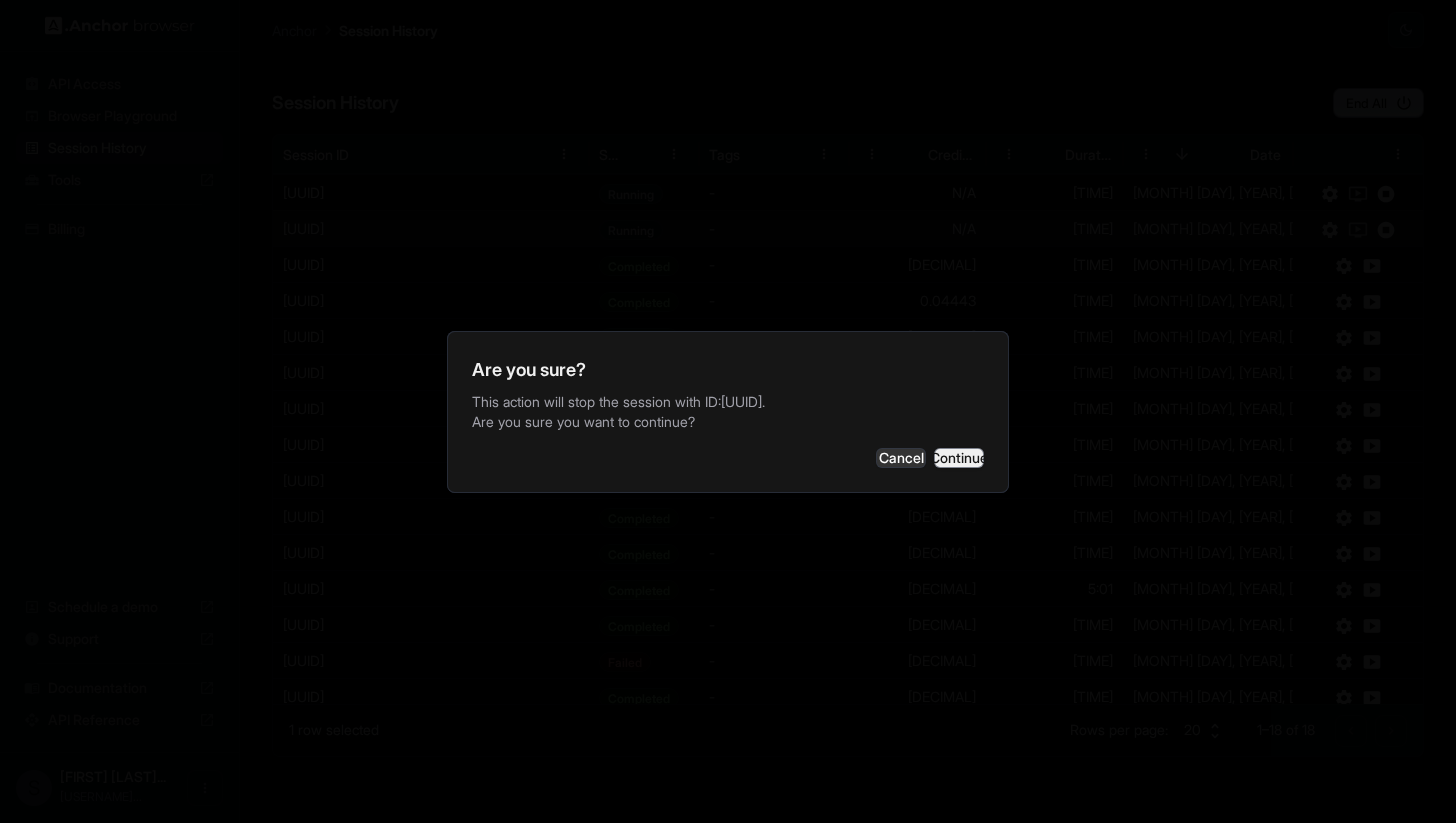 click on "Continue" at bounding box center [959, 458] 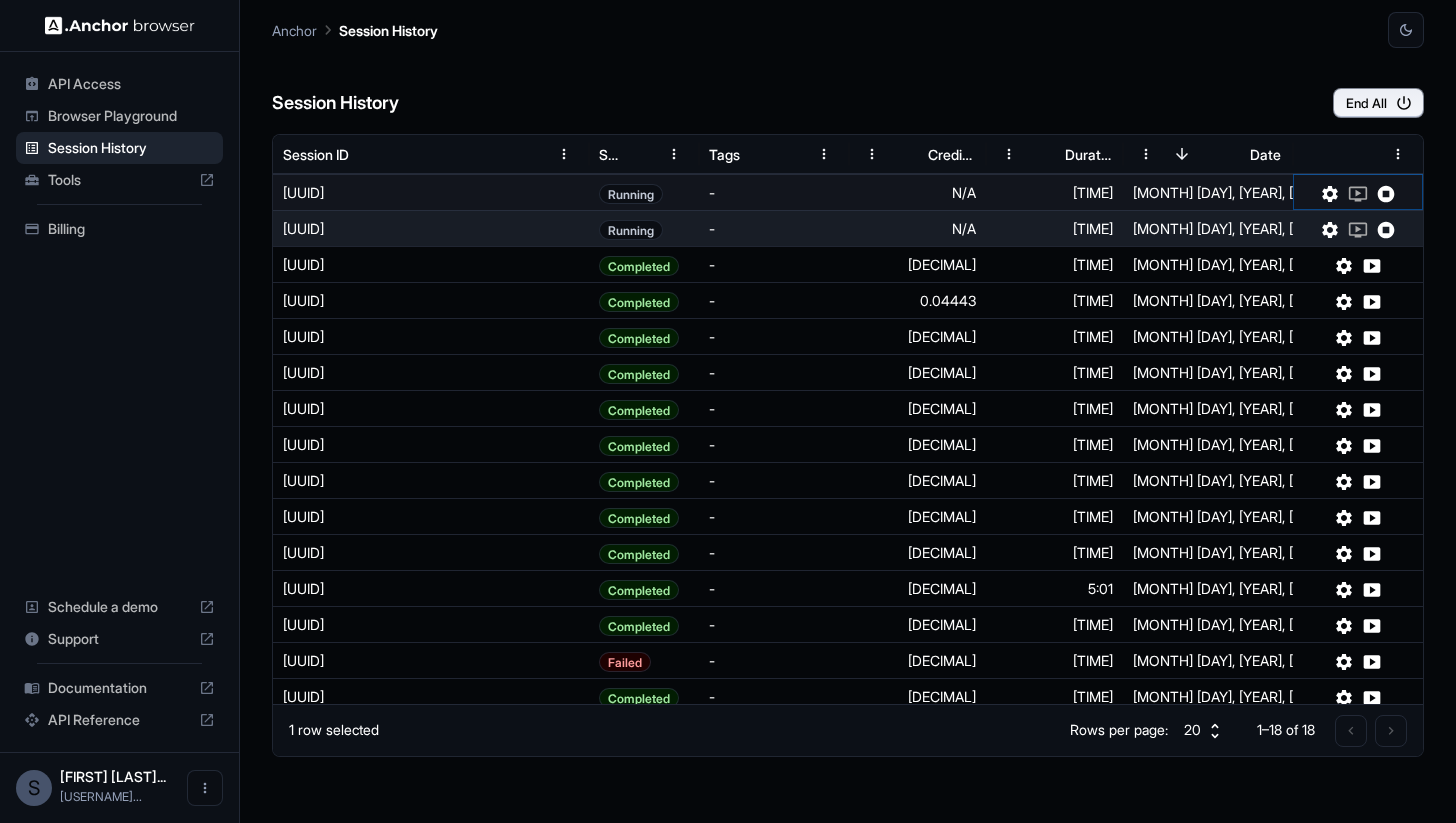 click 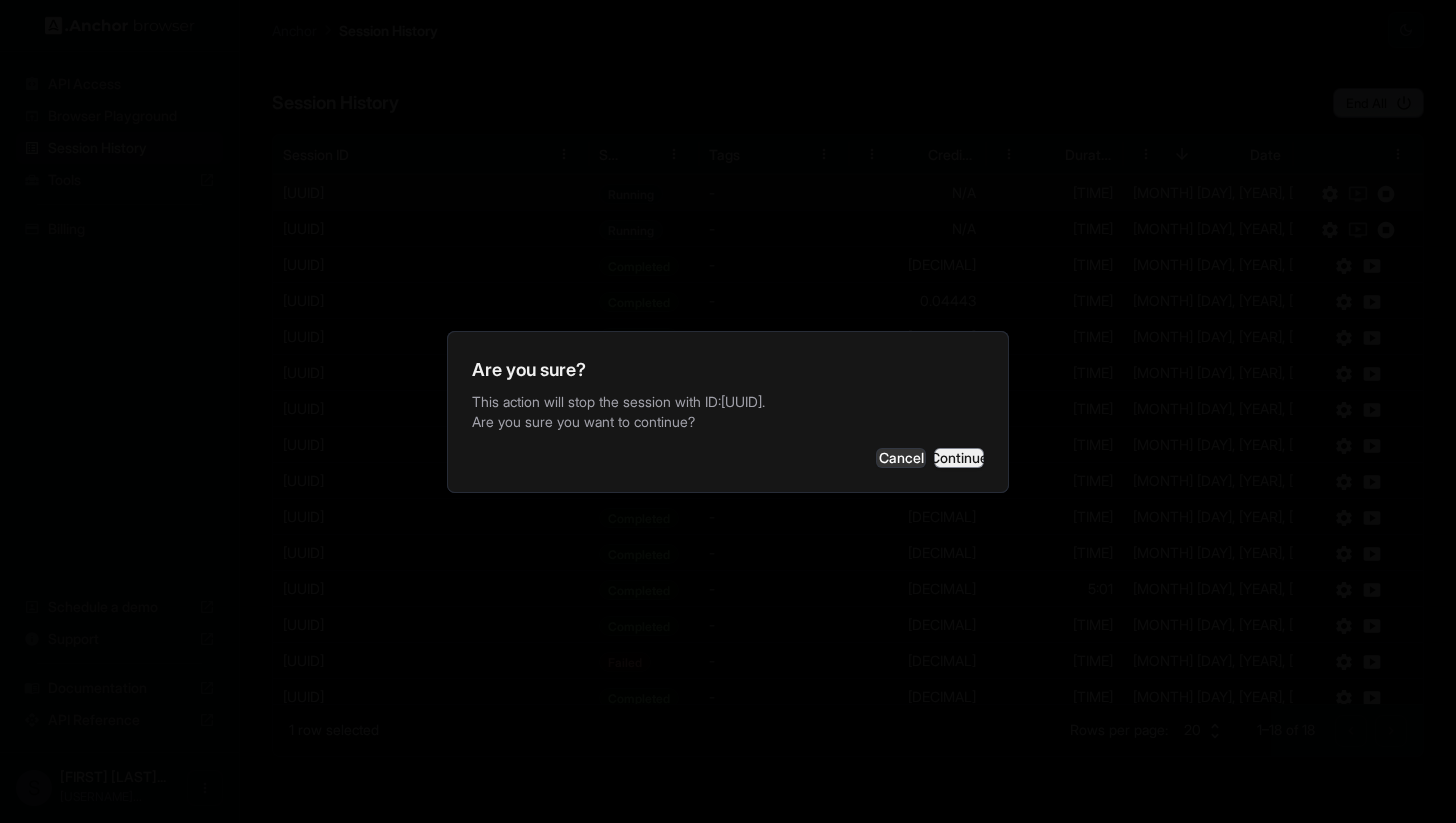 click on "Continue" at bounding box center [959, 458] 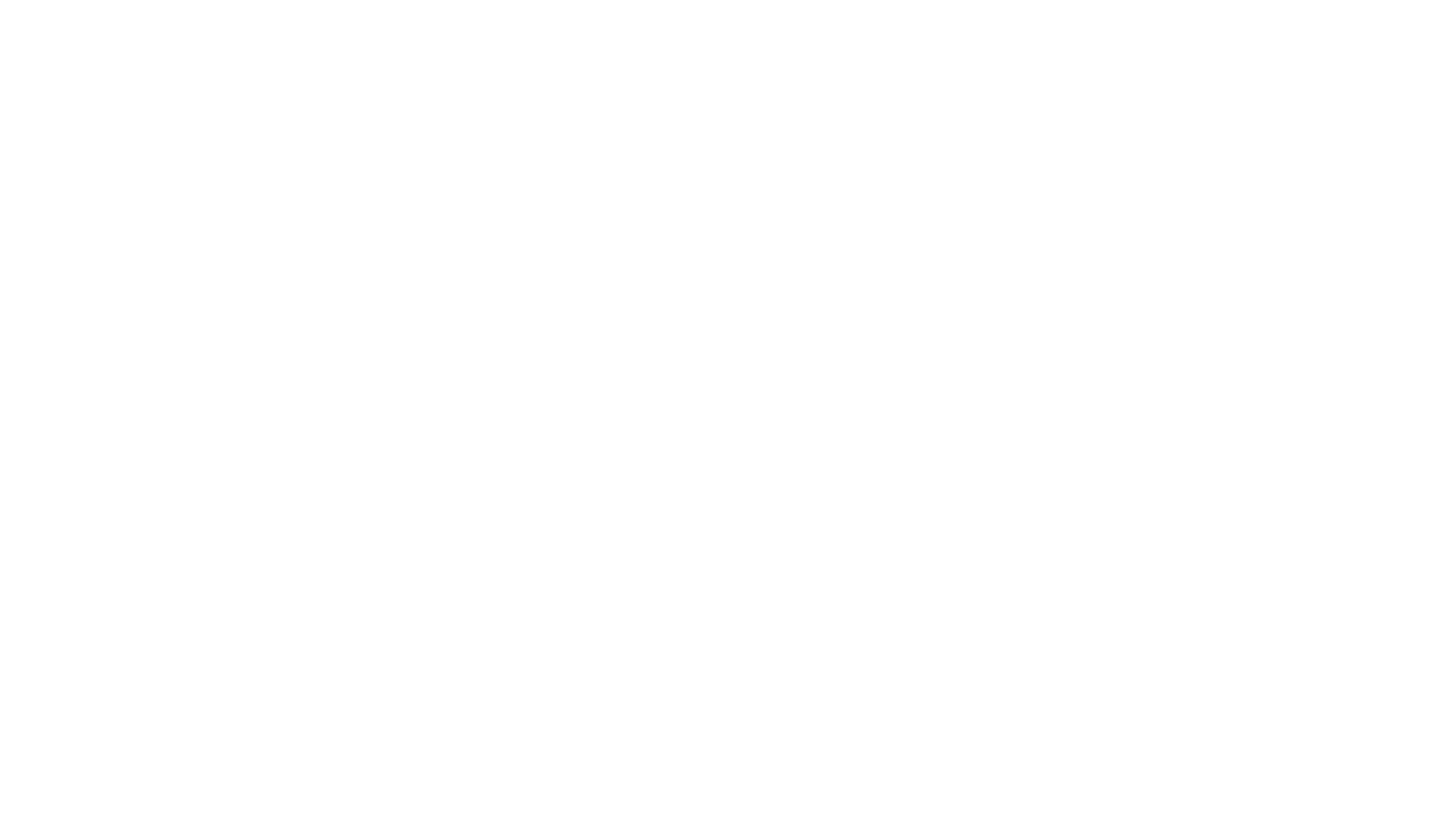 scroll, scrollTop: 0, scrollLeft: 0, axis: both 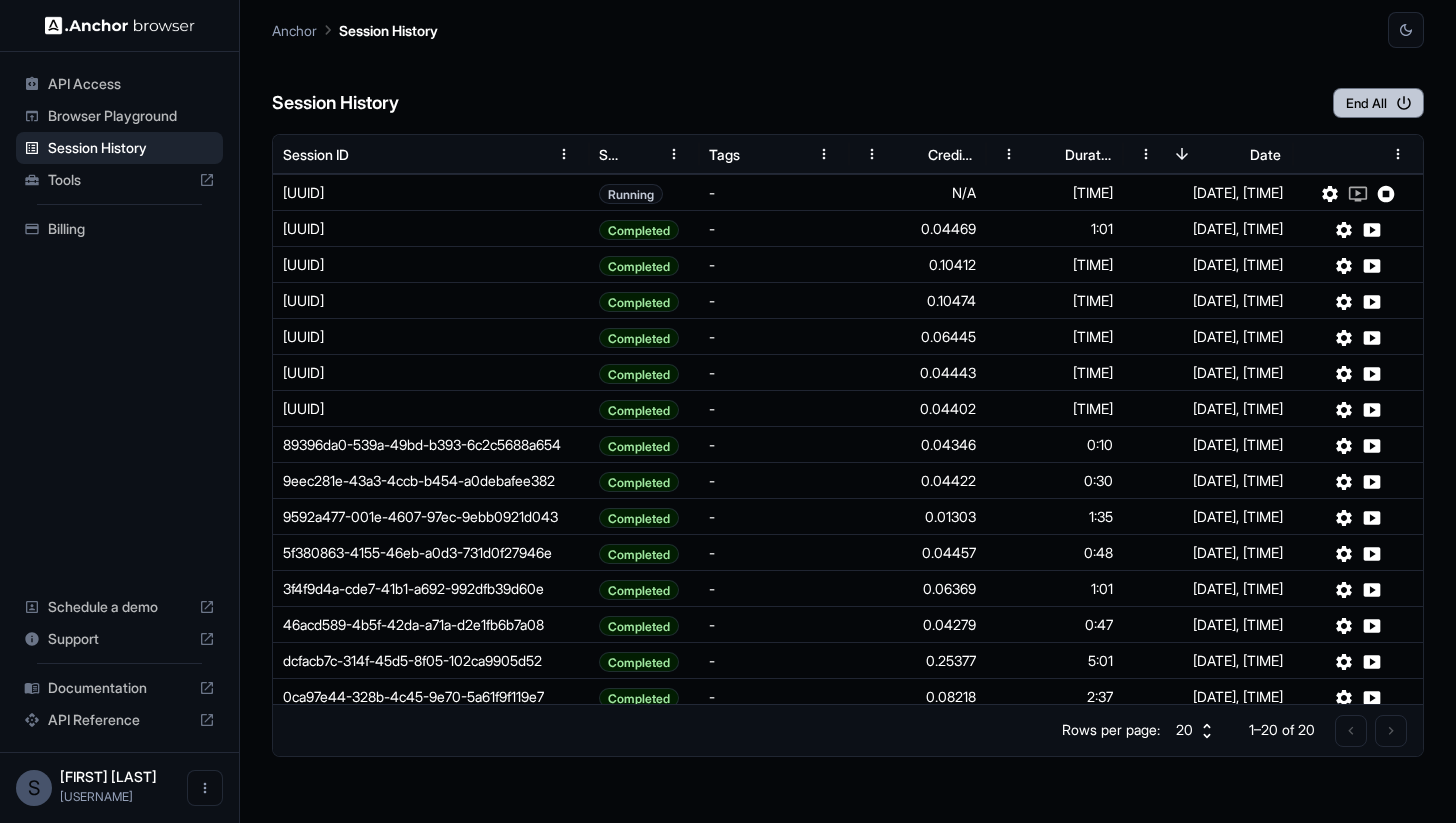 click on "End All" at bounding box center (1378, 103) 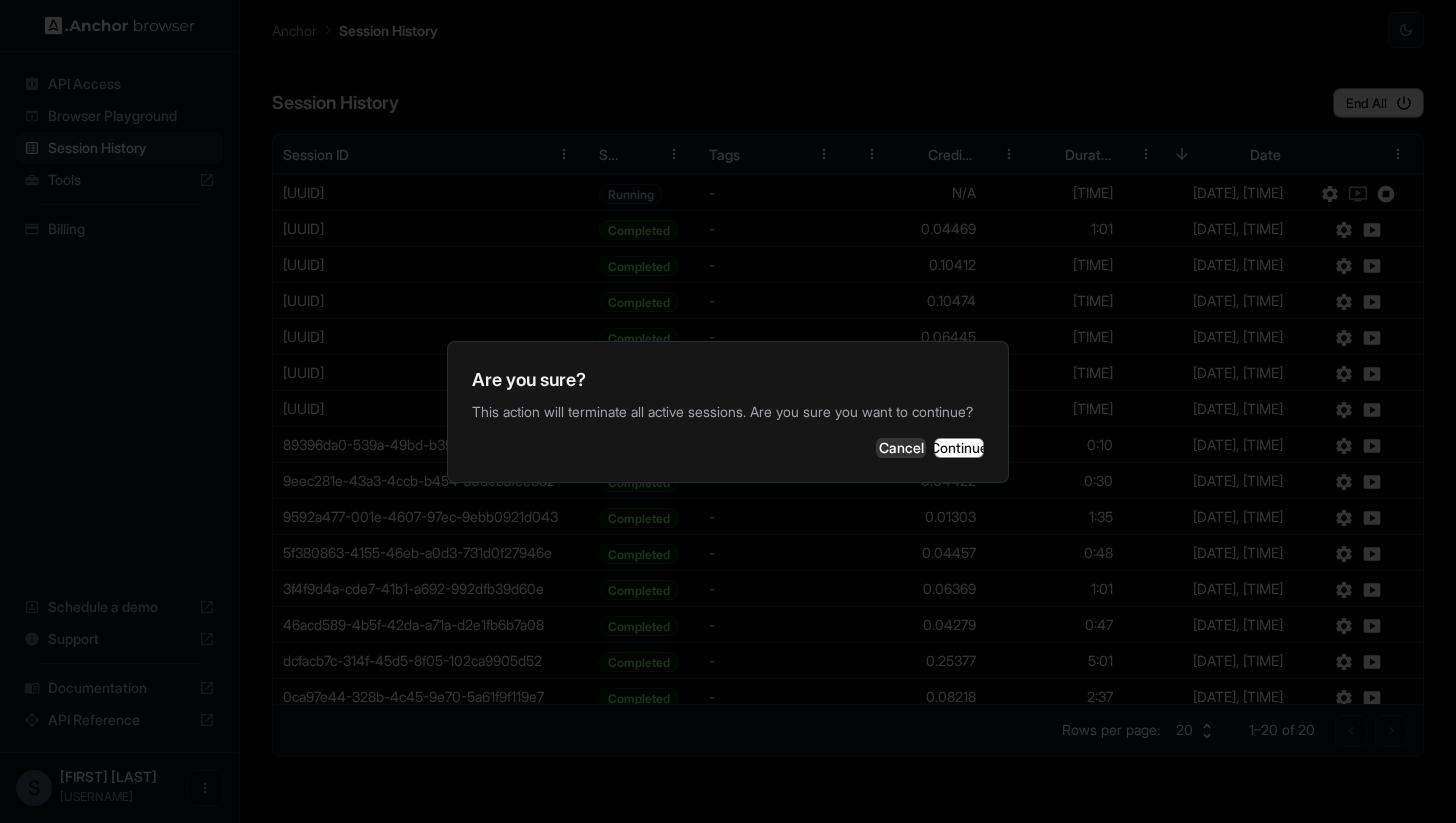 type 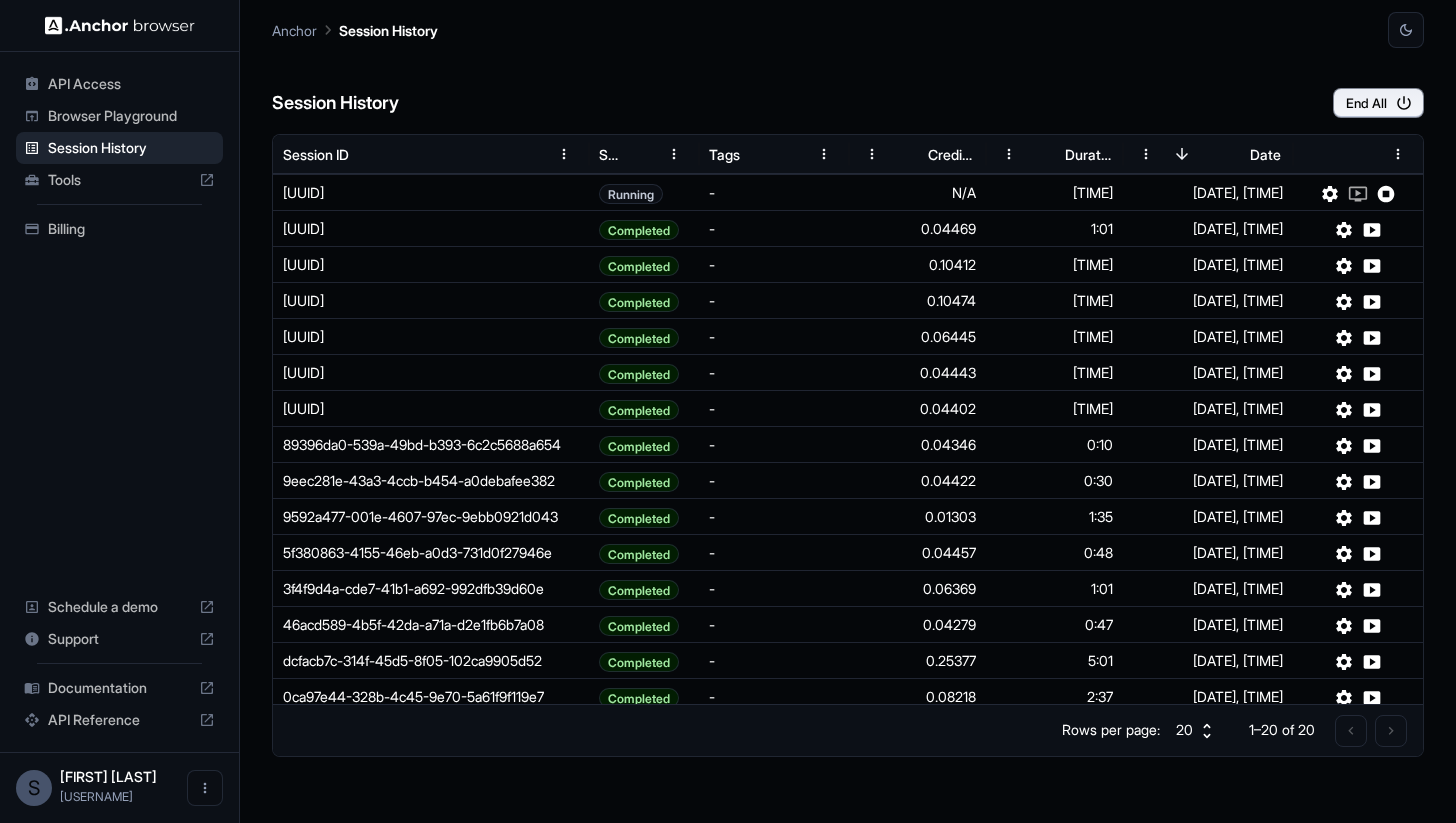 click on "Billing" at bounding box center (131, 229) 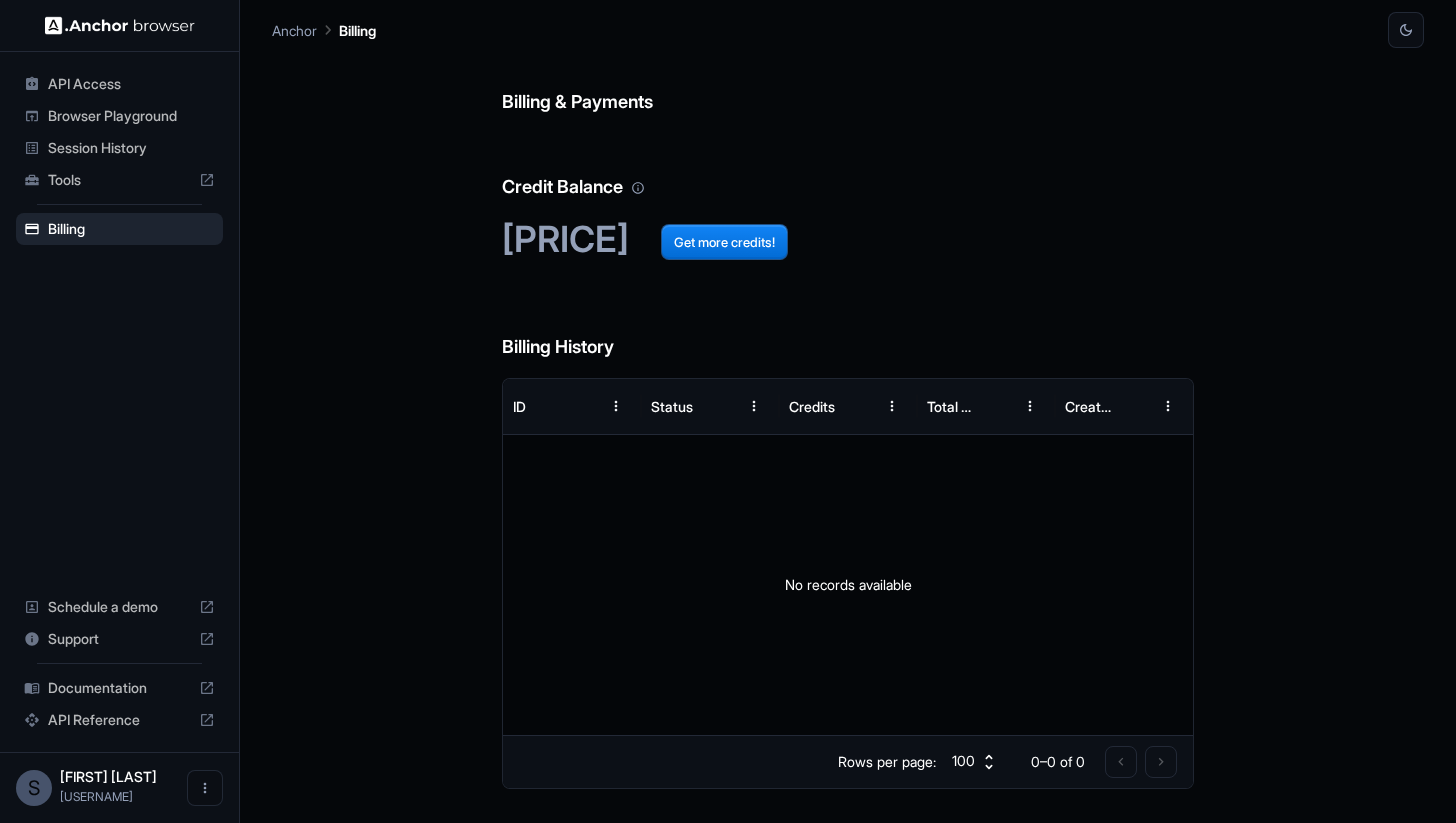 click on "Session History" at bounding box center (119, 148) 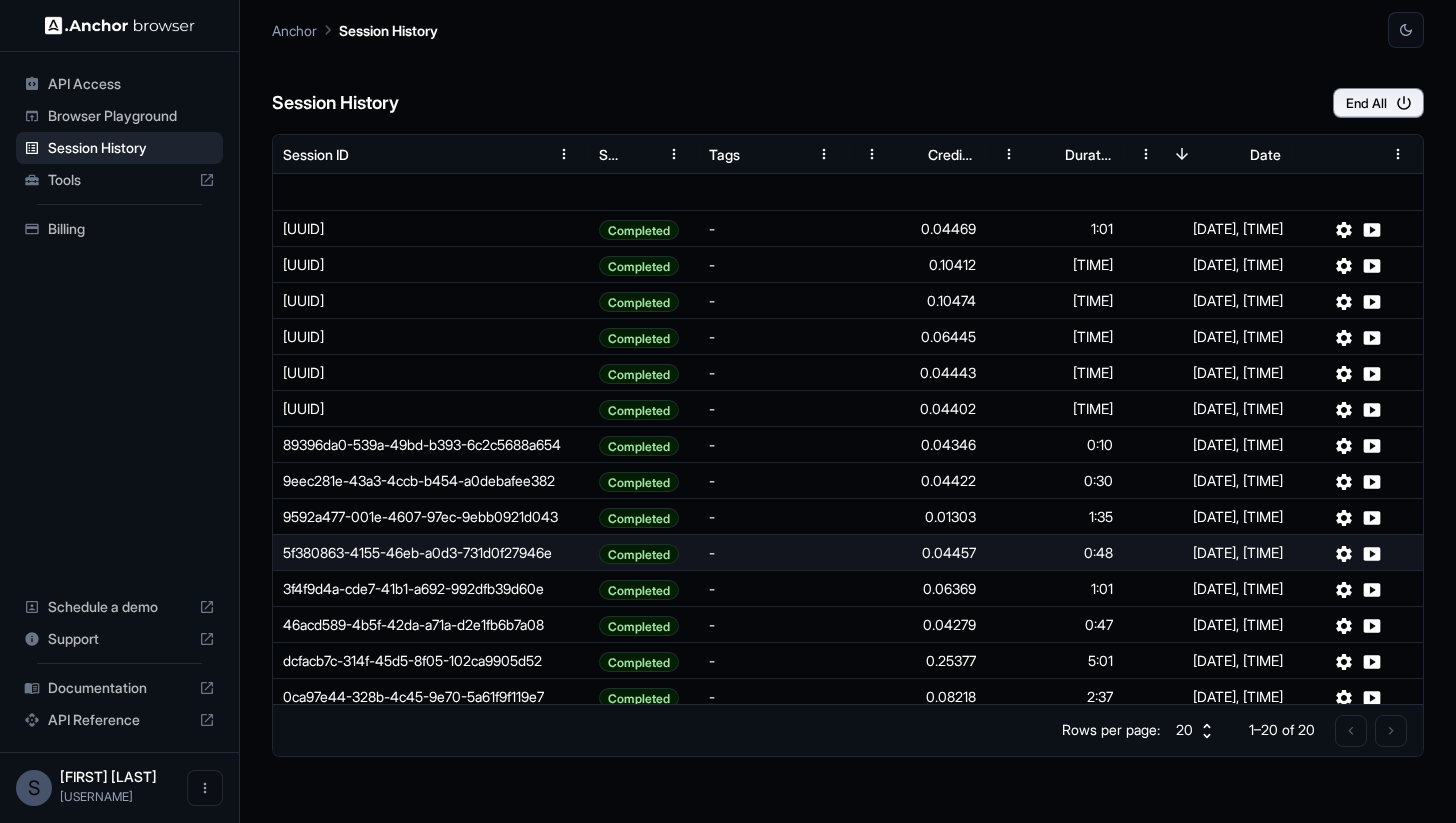 scroll, scrollTop: 190, scrollLeft: 0, axis: vertical 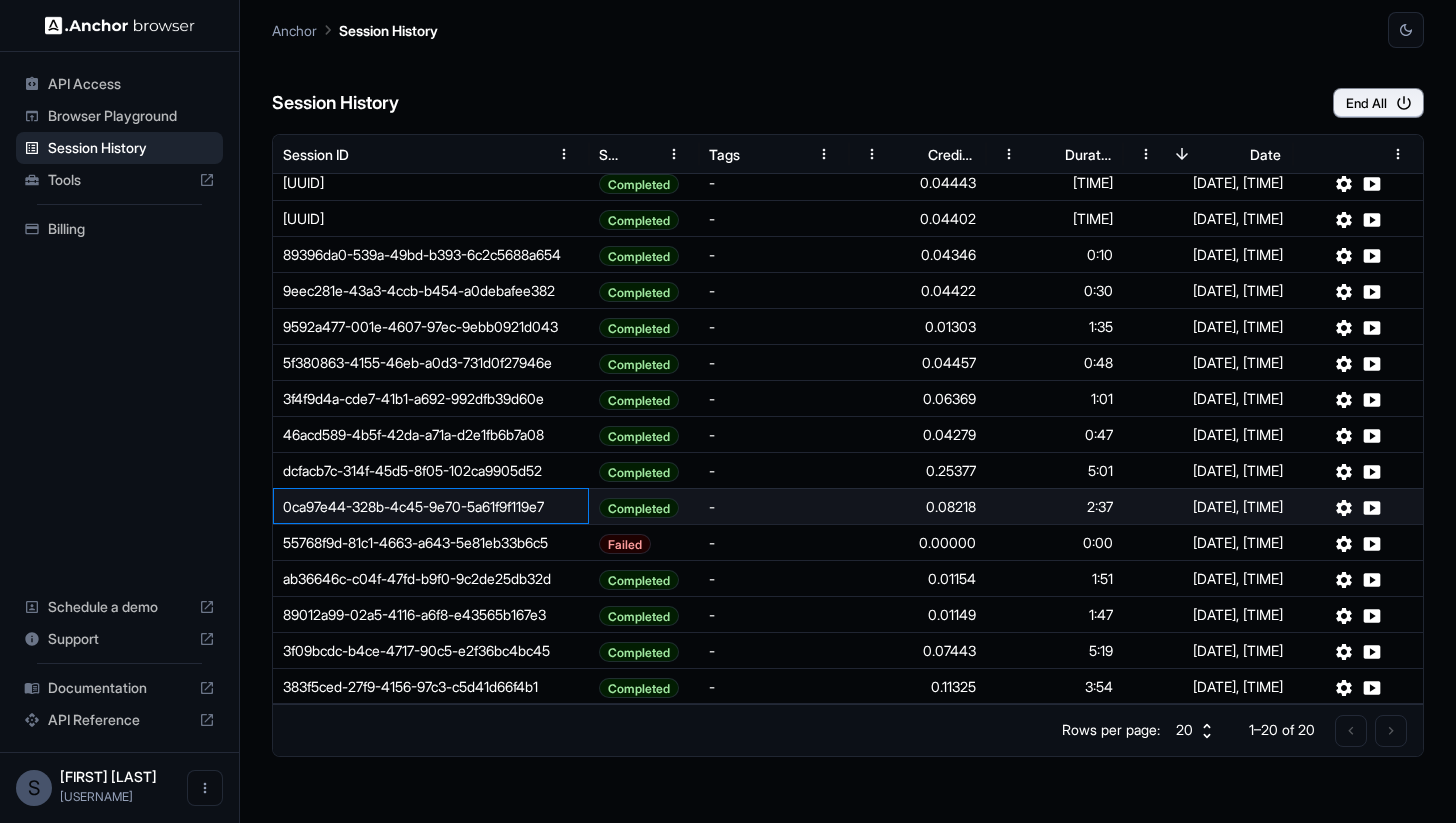 click on "0ca97e44-328b-4c45-9e70-5a61f9f119e7" at bounding box center [431, 506] 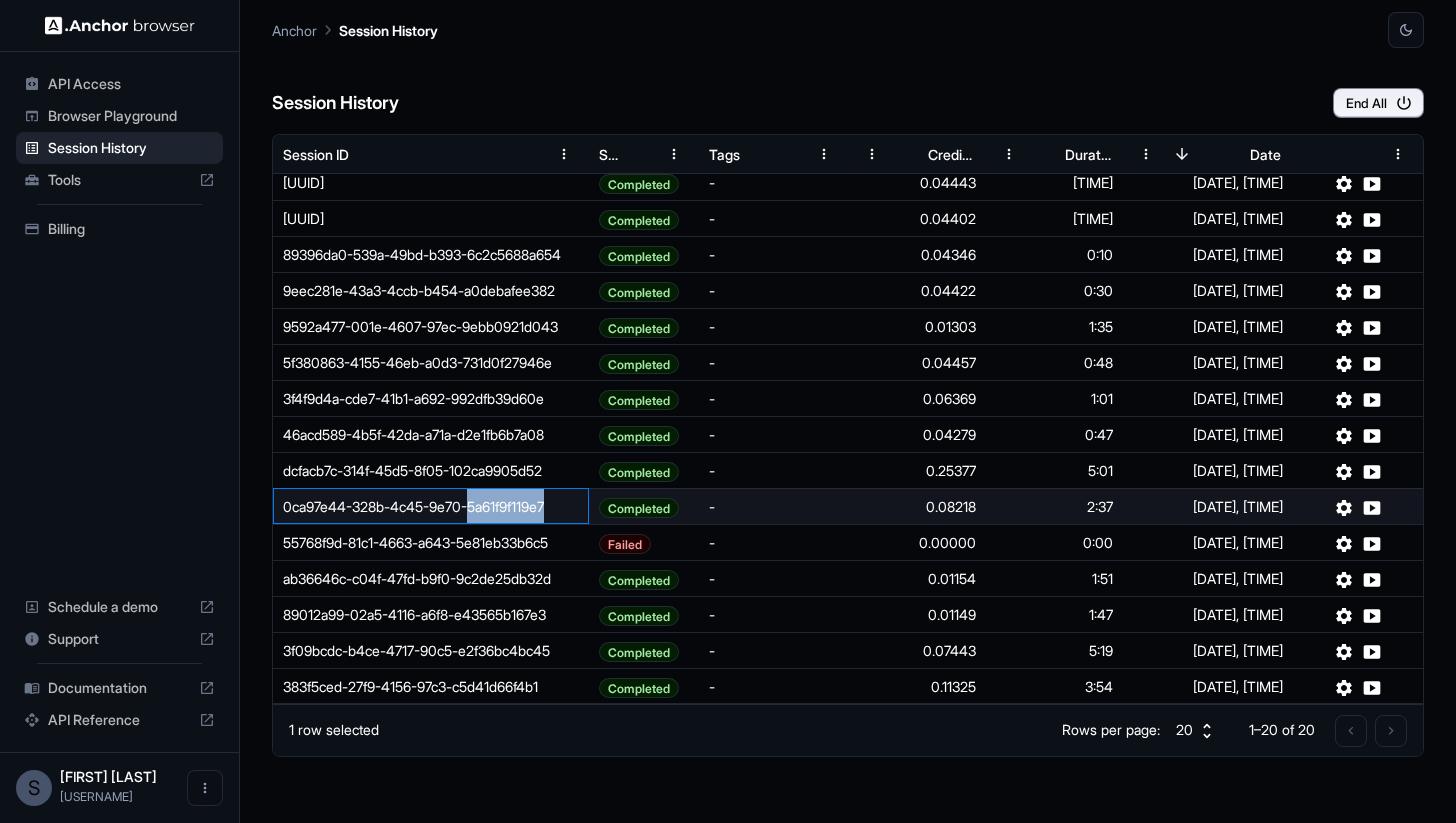 click on "0ca97e44-328b-4c45-9e70-5a61f9f119e7" at bounding box center [431, 506] 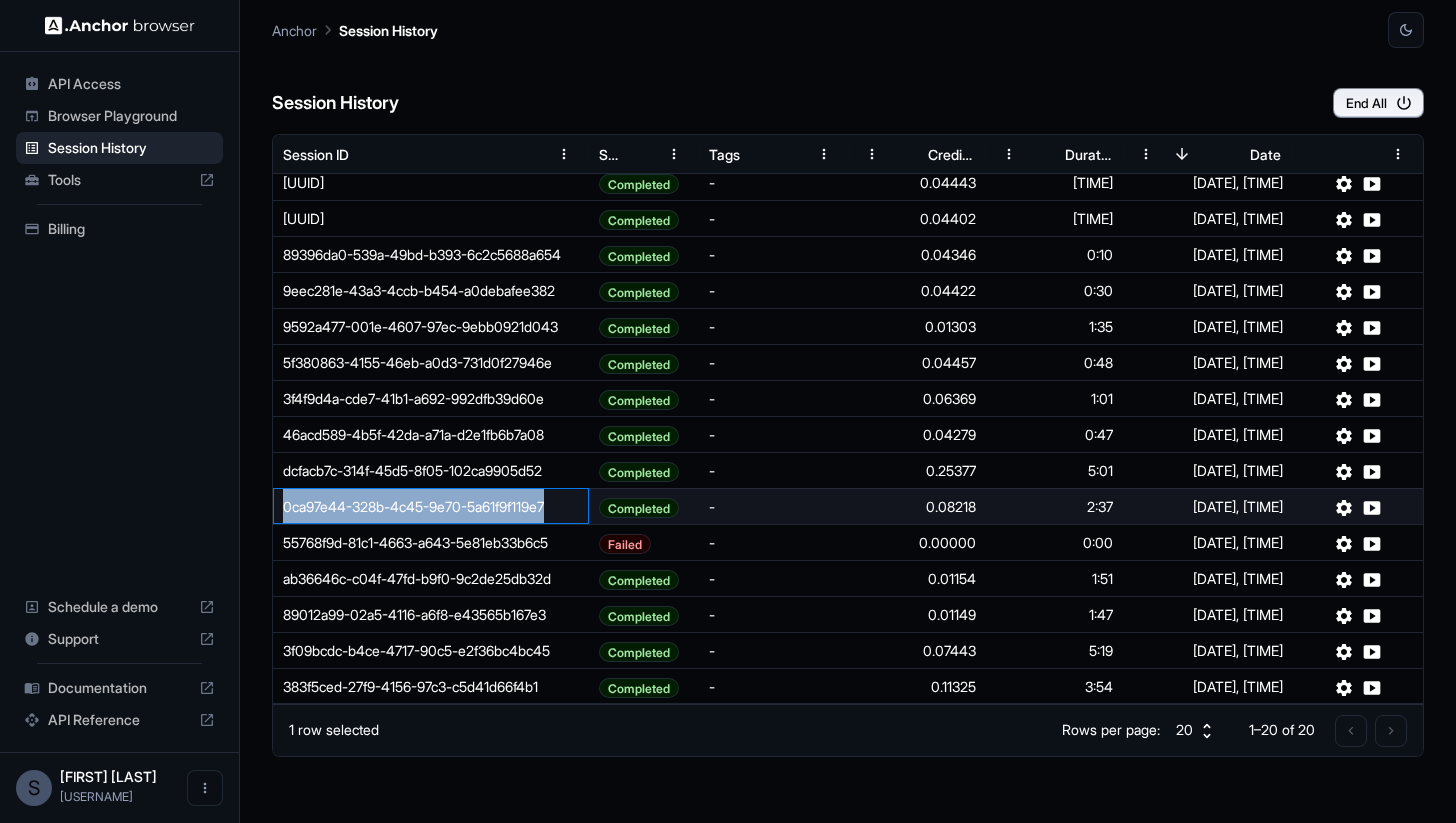 click on "0ca97e44-328b-4c45-9e70-5a61f9f119e7" at bounding box center [431, 506] 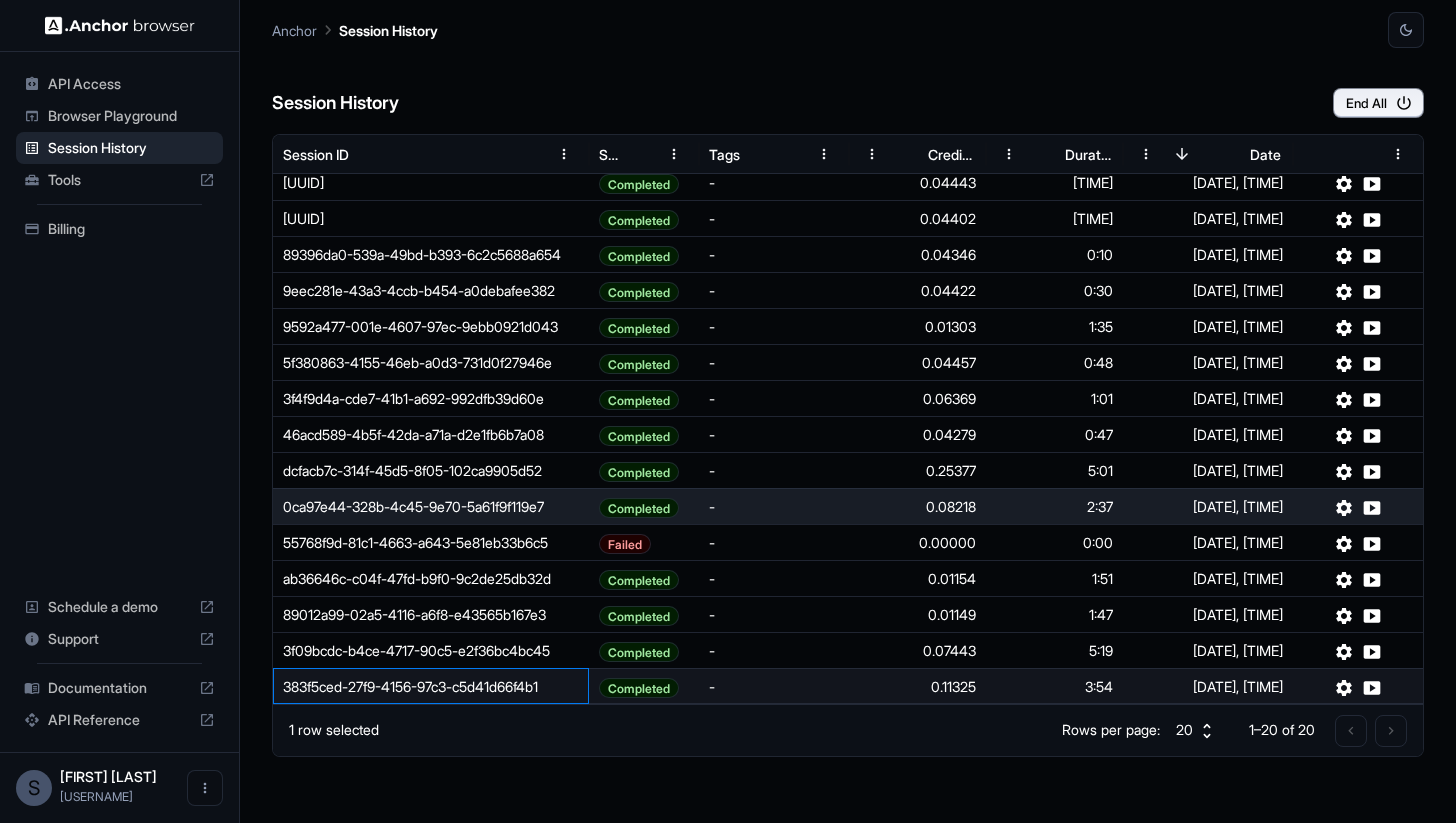 click on "383f5ced-27f9-4156-97c3-c5d41d66f4b1" at bounding box center (431, 686) 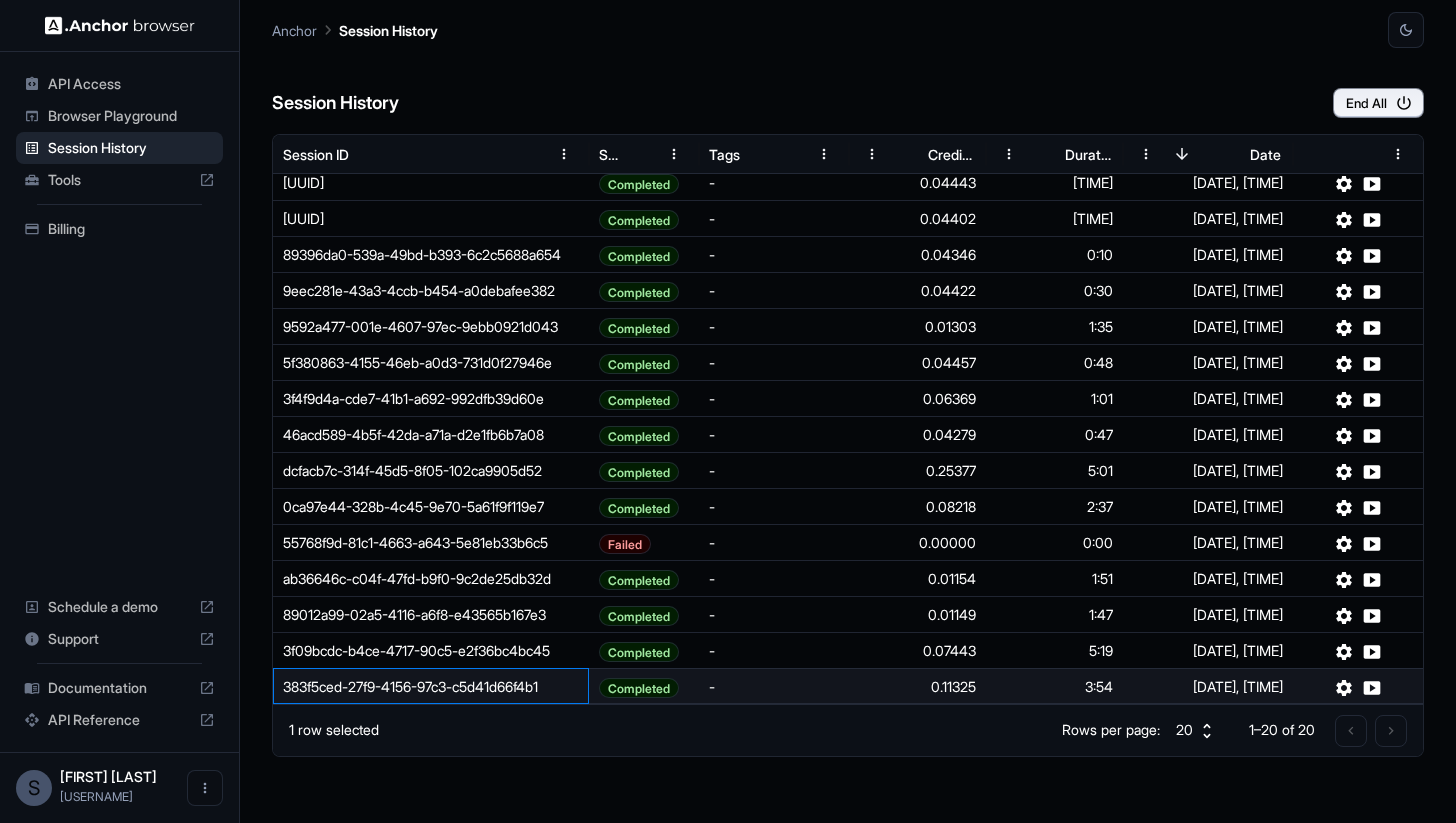 click on "383f5ced-27f9-4156-97c3-c5d41d66f4b1" at bounding box center [431, 686] 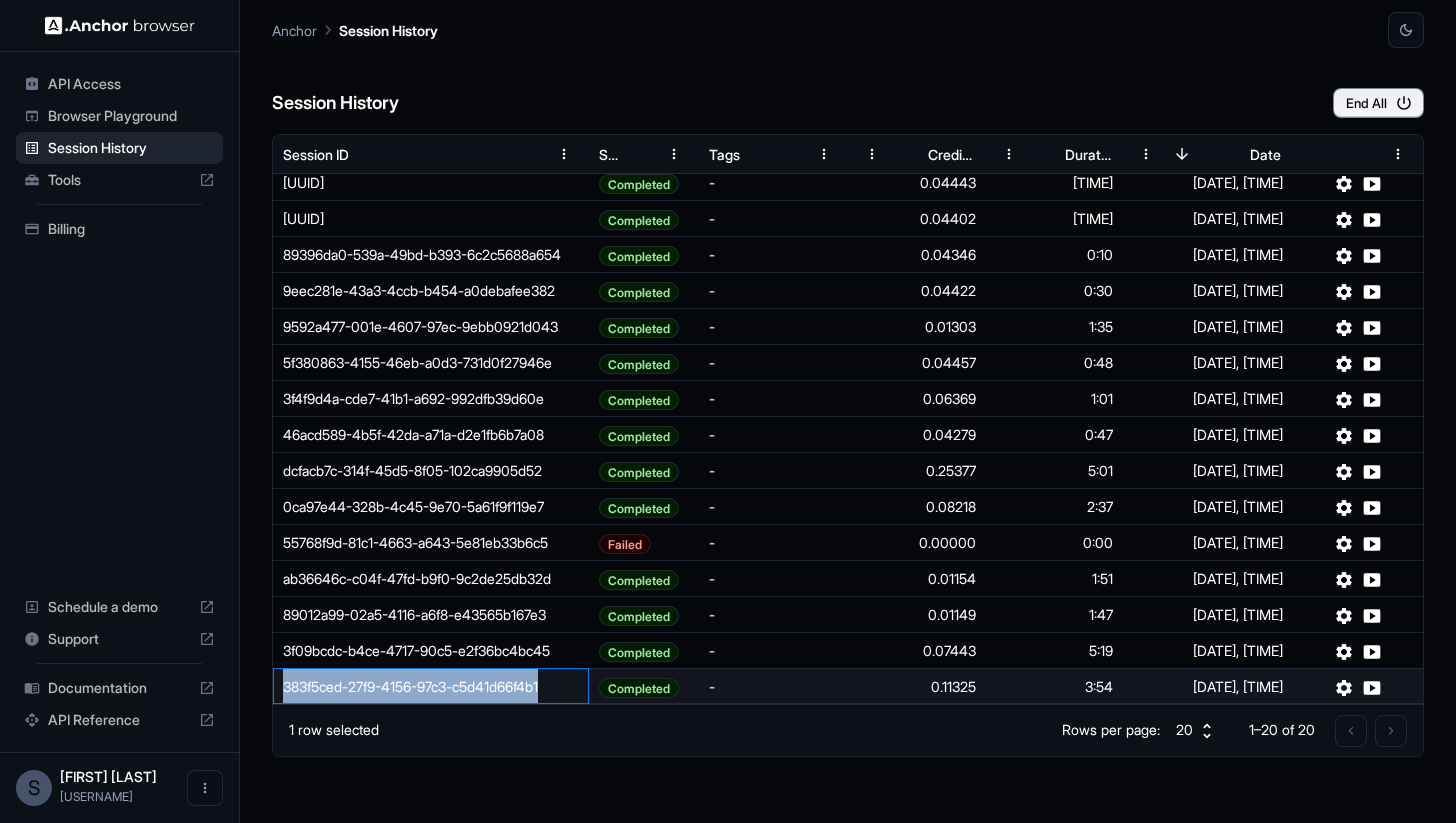 click on "383f5ced-27f9-4156-97c3-c5d41d66f4b1" at bounding box center [431, 686] 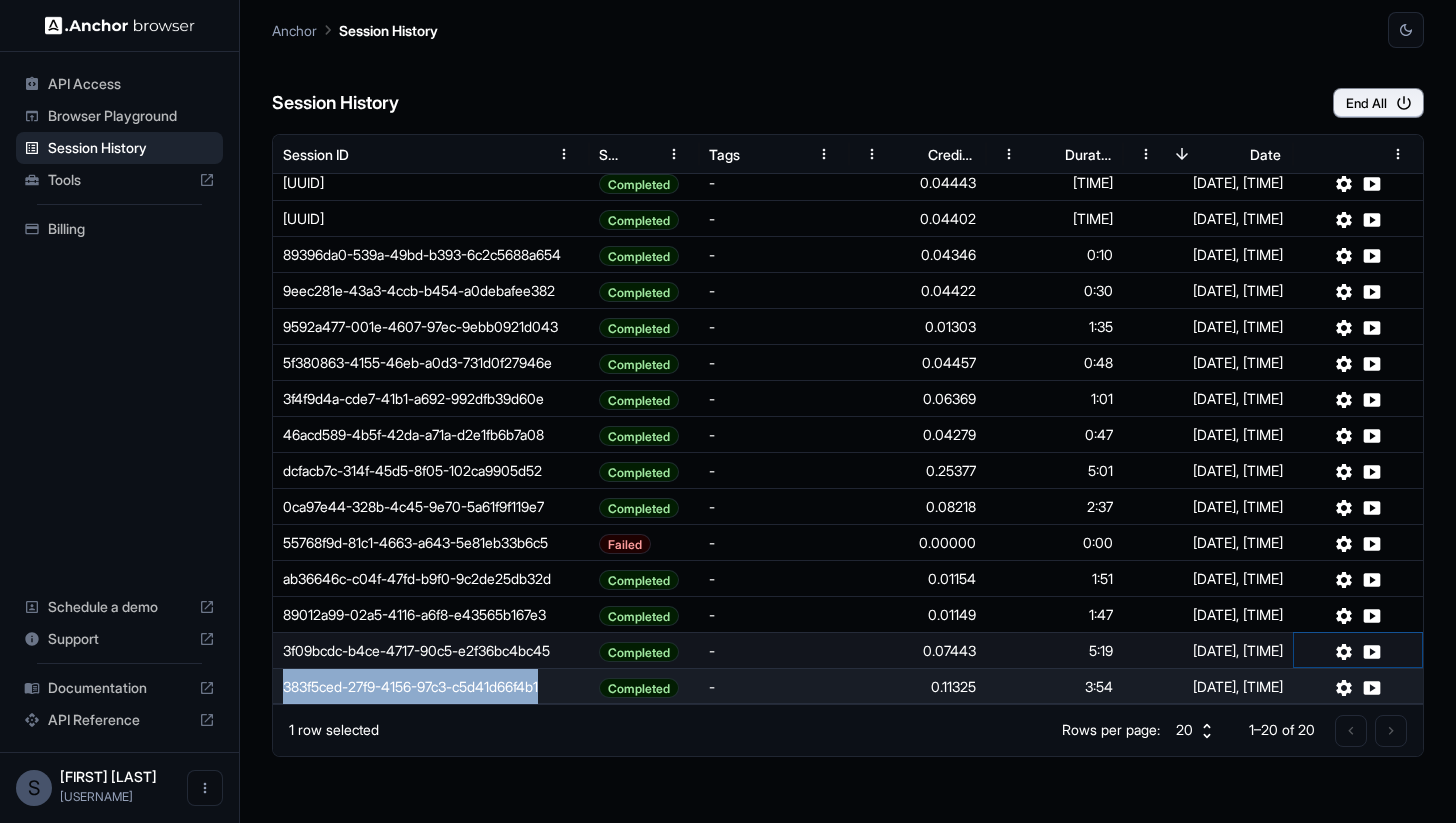 click 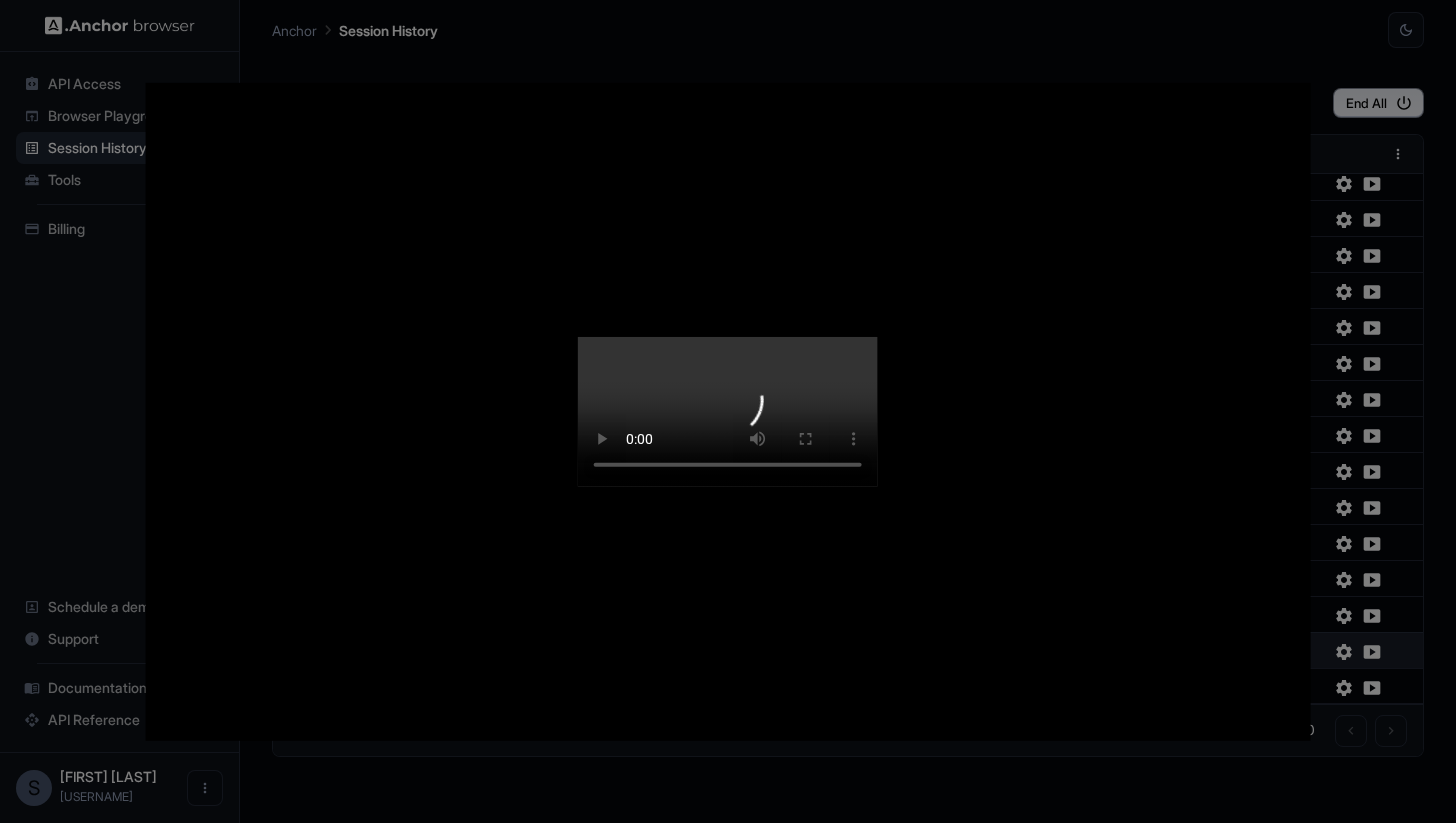 type 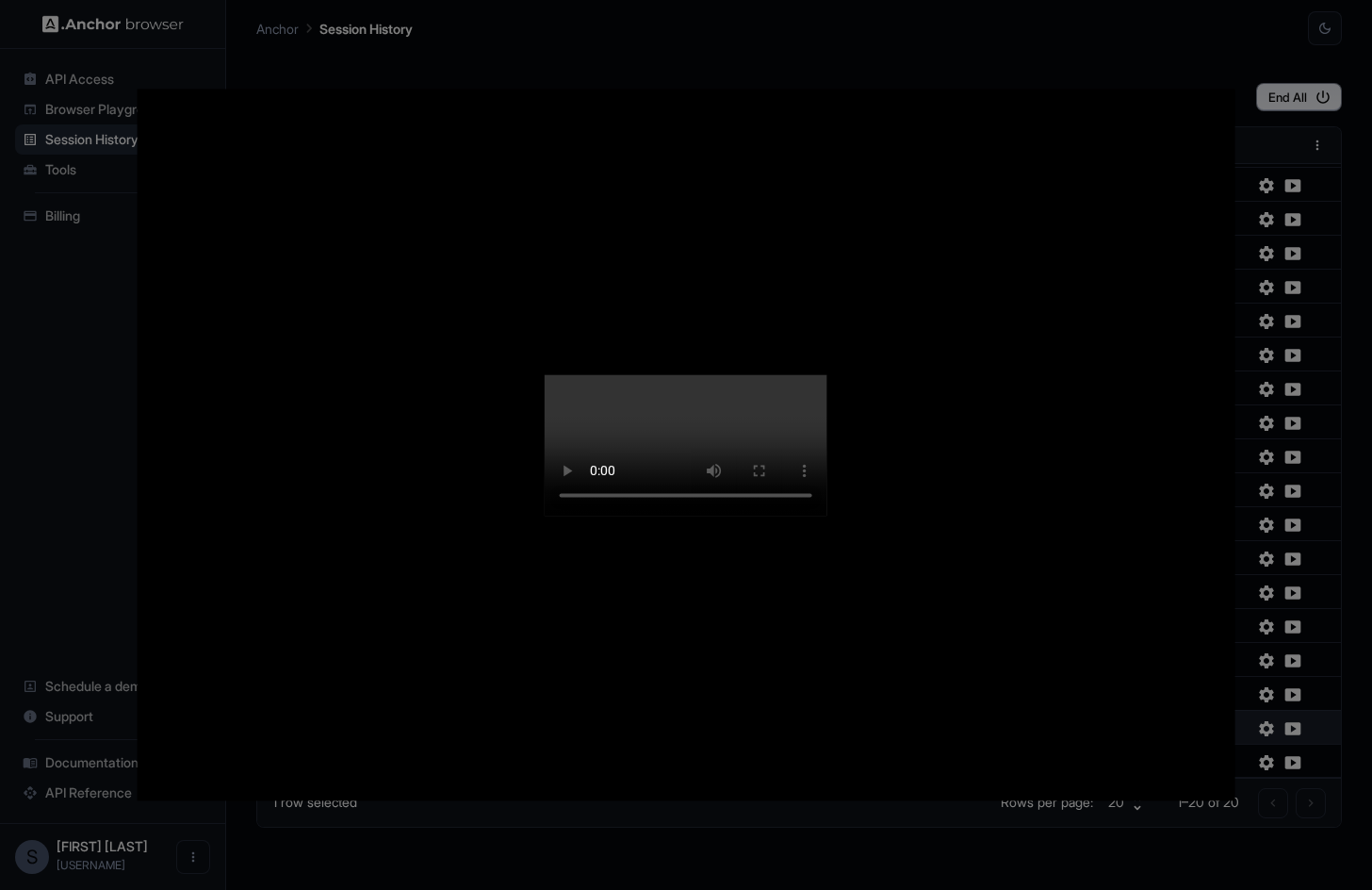 scroll, scrollTop: 65, scrollLeft: 0, axis: vertical 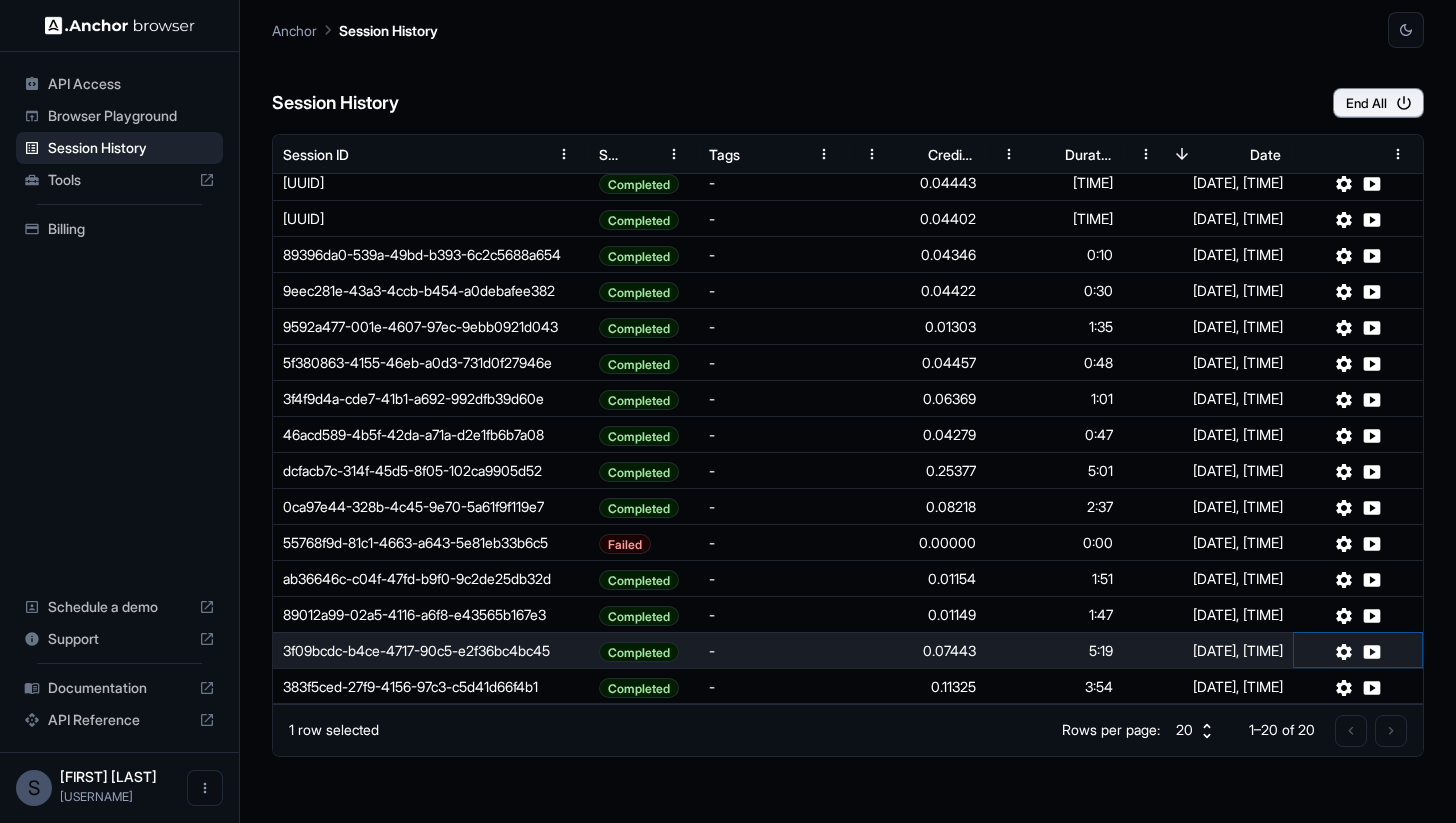 type 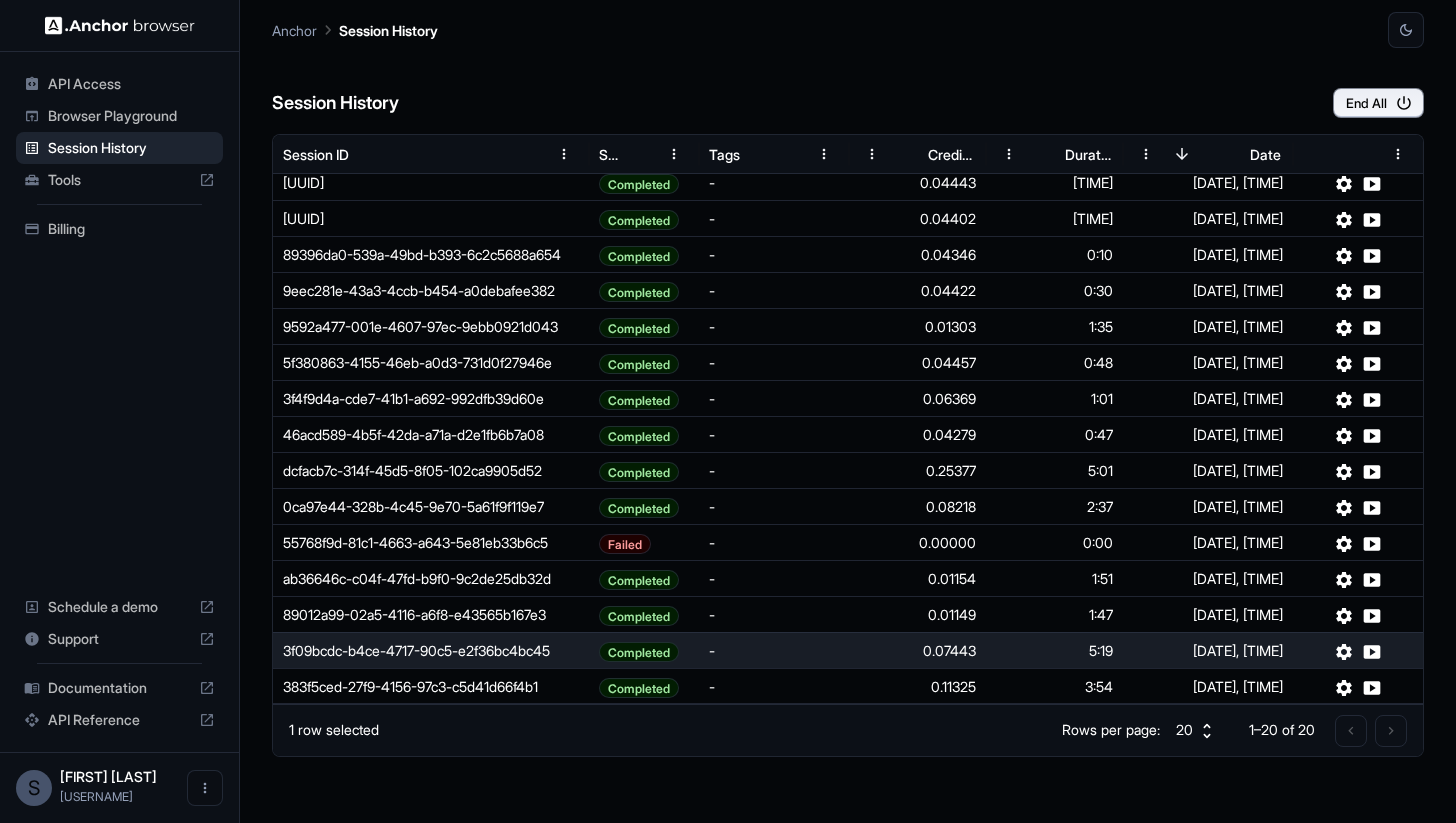 click on "Billing" at bounding box center (119, 229) 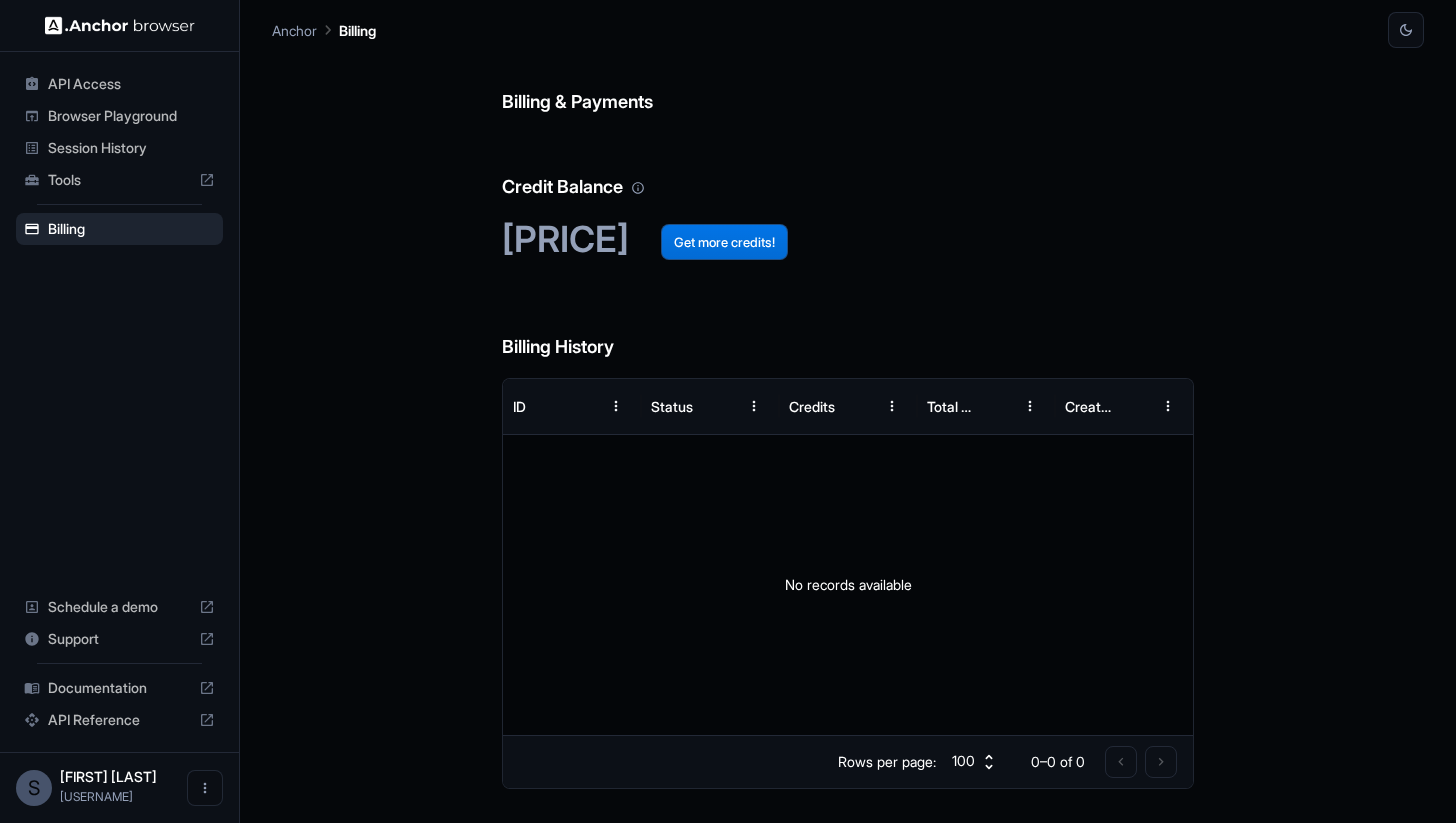 click on "Get more credits!" at bounding box center [724, 242] 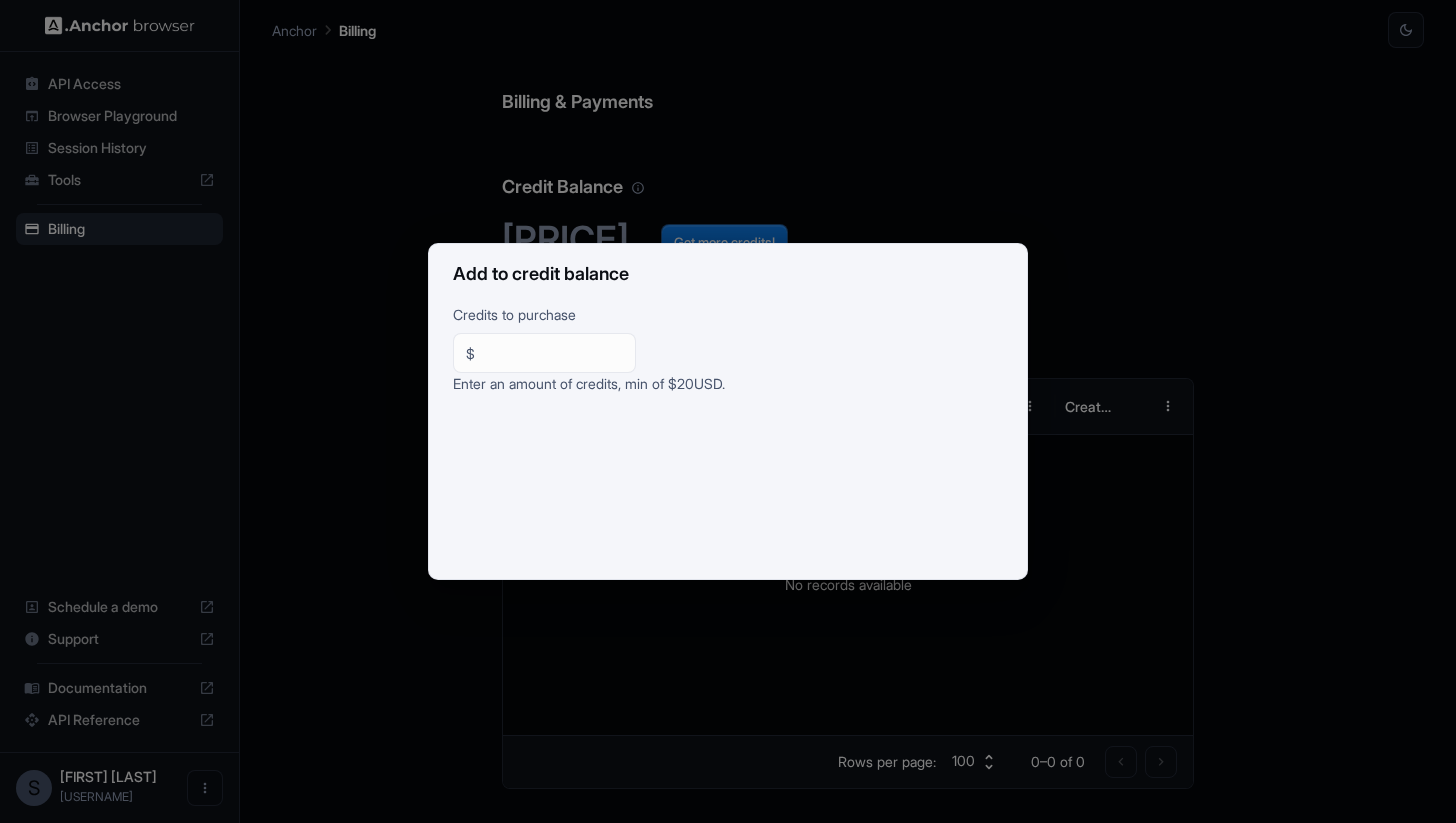 click on "**" at bounding box center (553, 353) 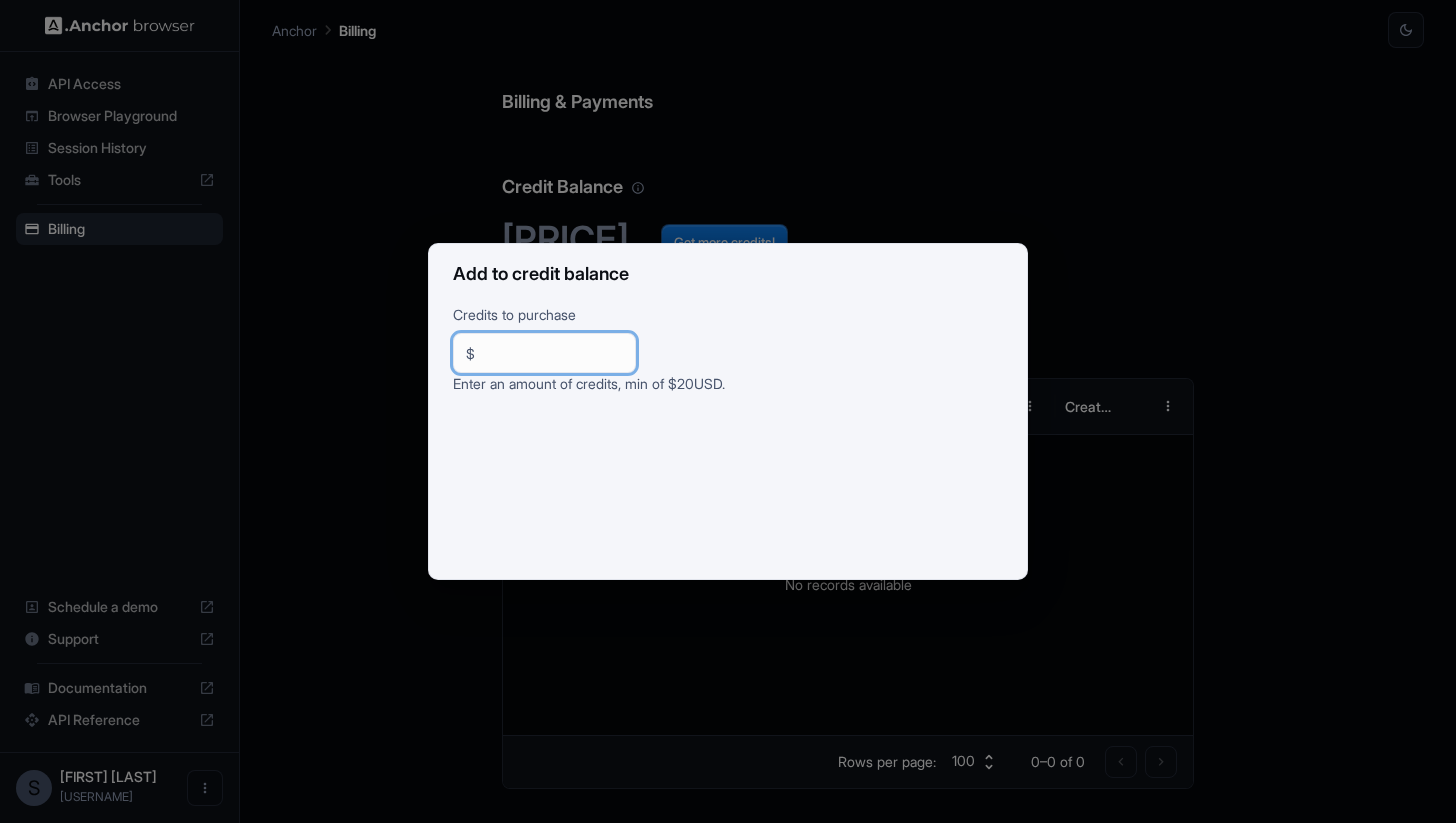click on "**" at bounding box center [553, 353] 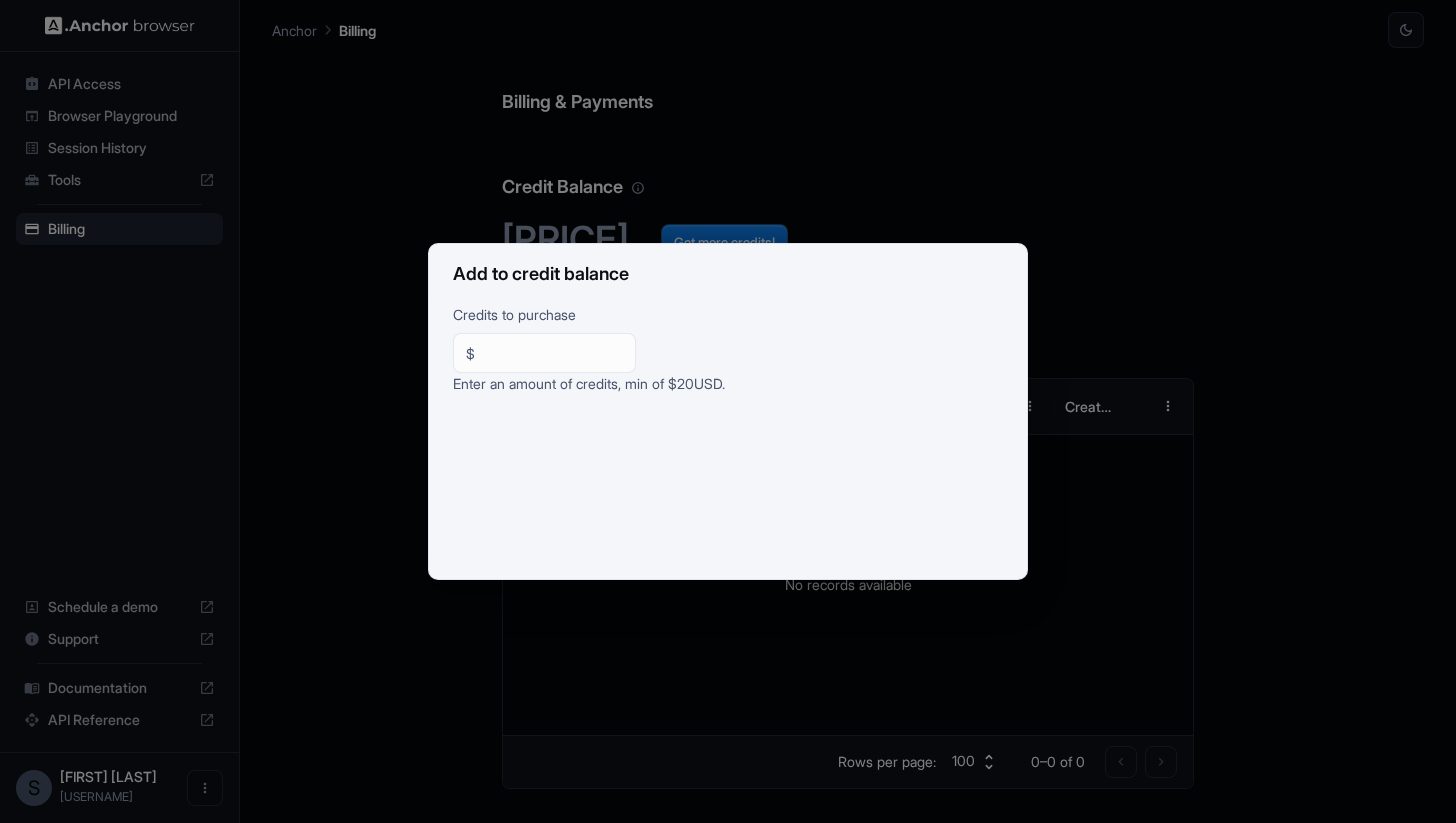 scroll, scrollTop: 0, scrollLeft: 0, axis: both 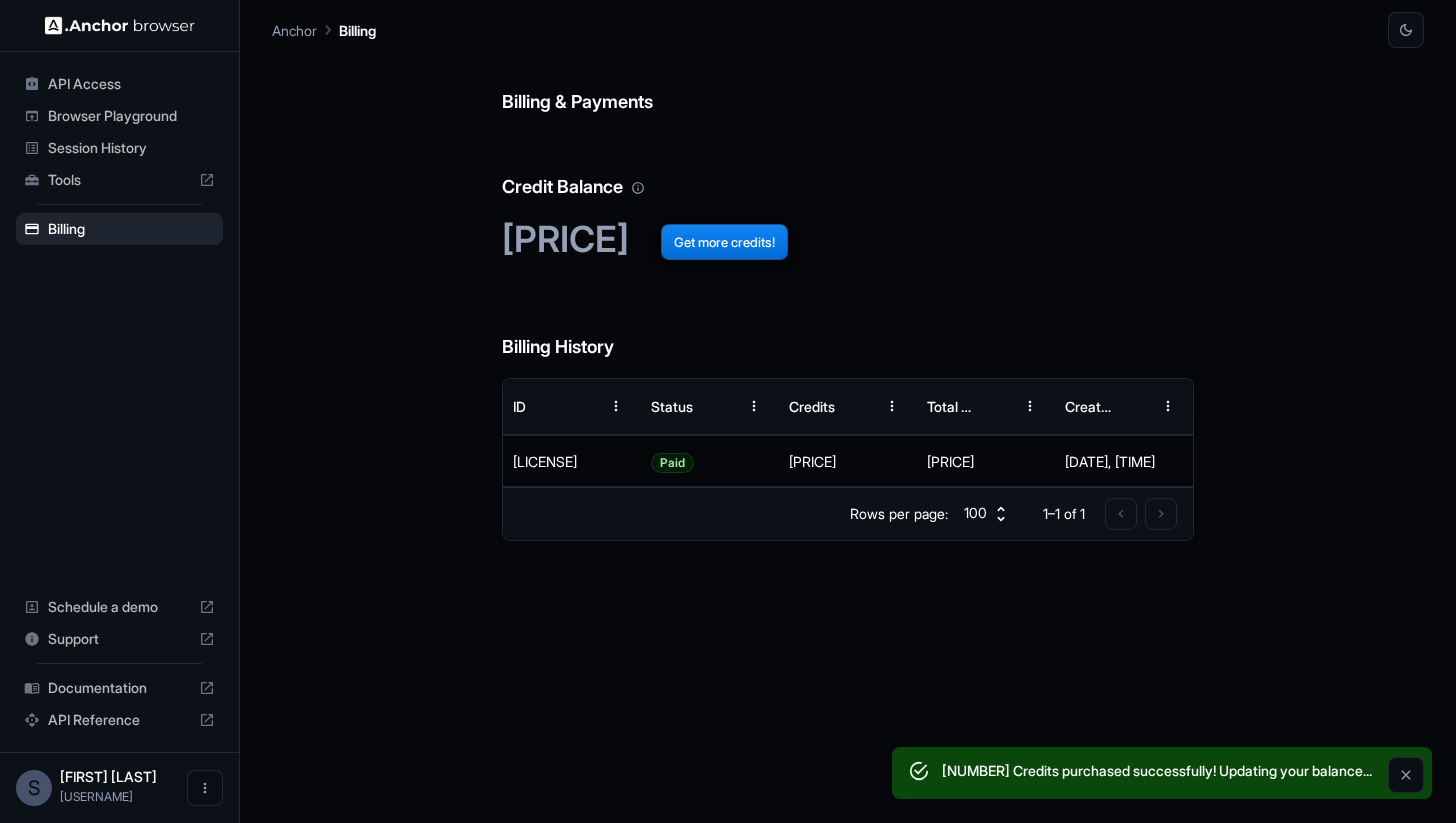 click on "API Access" at bounding box center (131, 84) 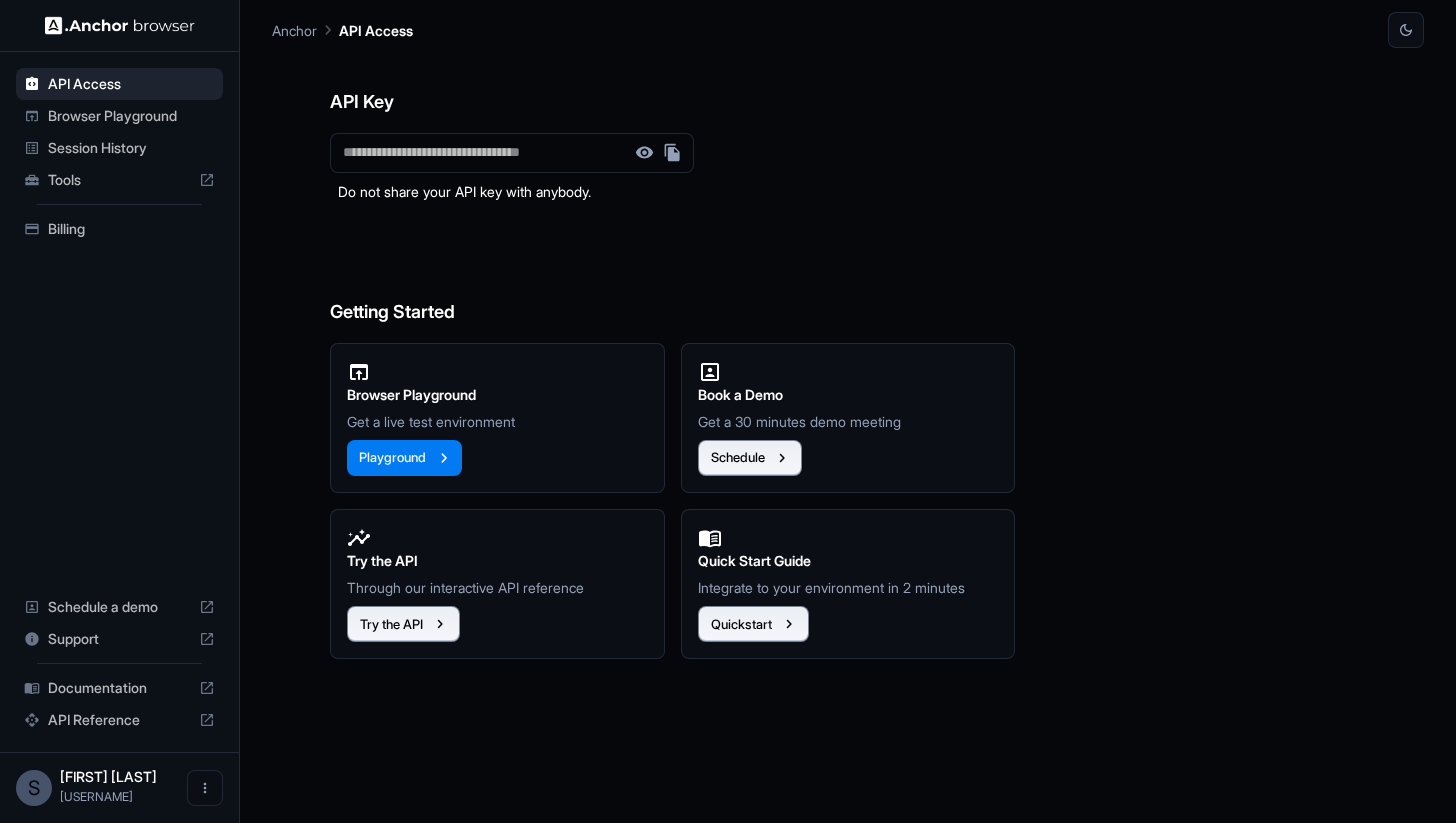 click on "Session History" at bounding box center [131, 148] 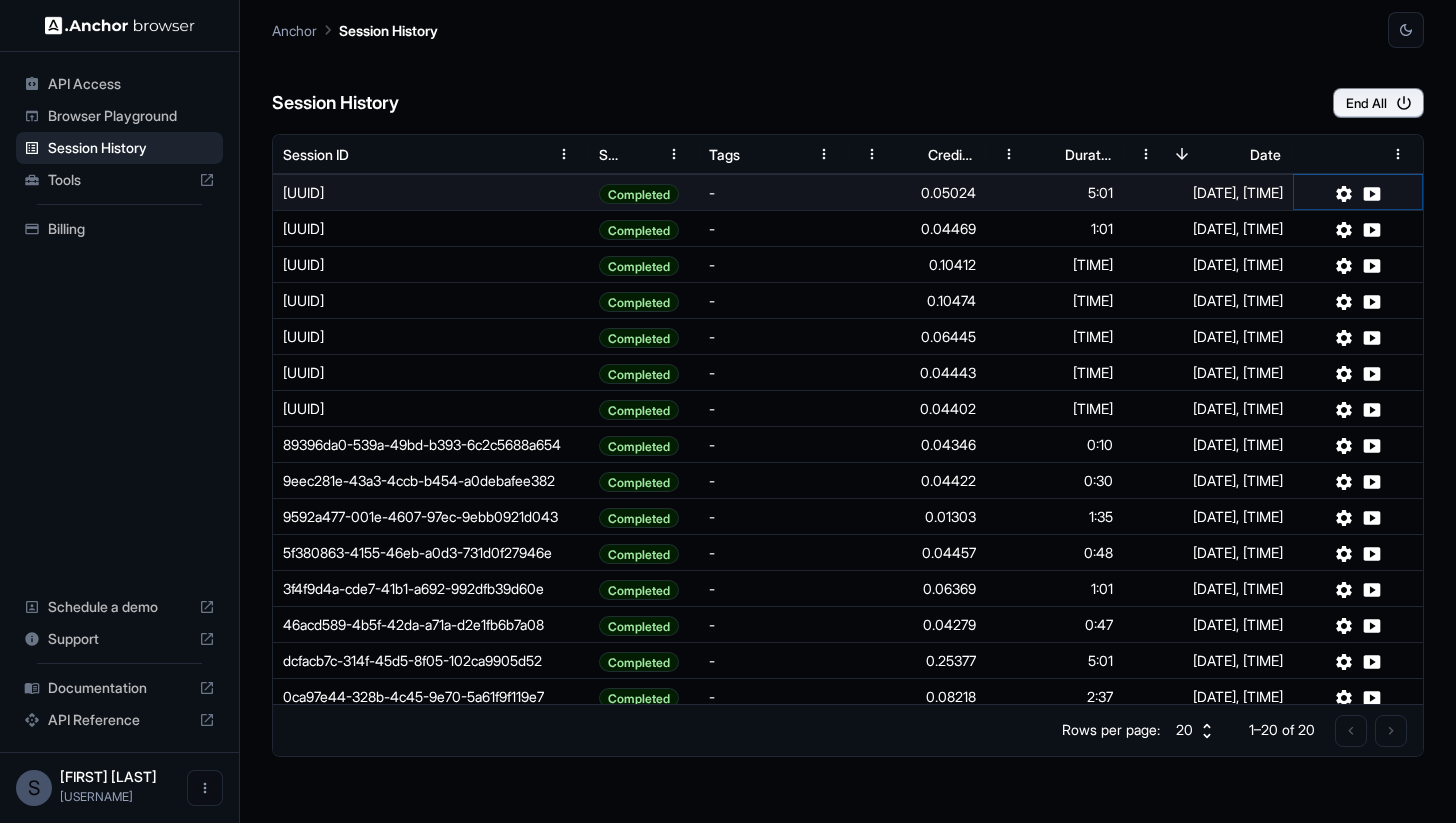 click 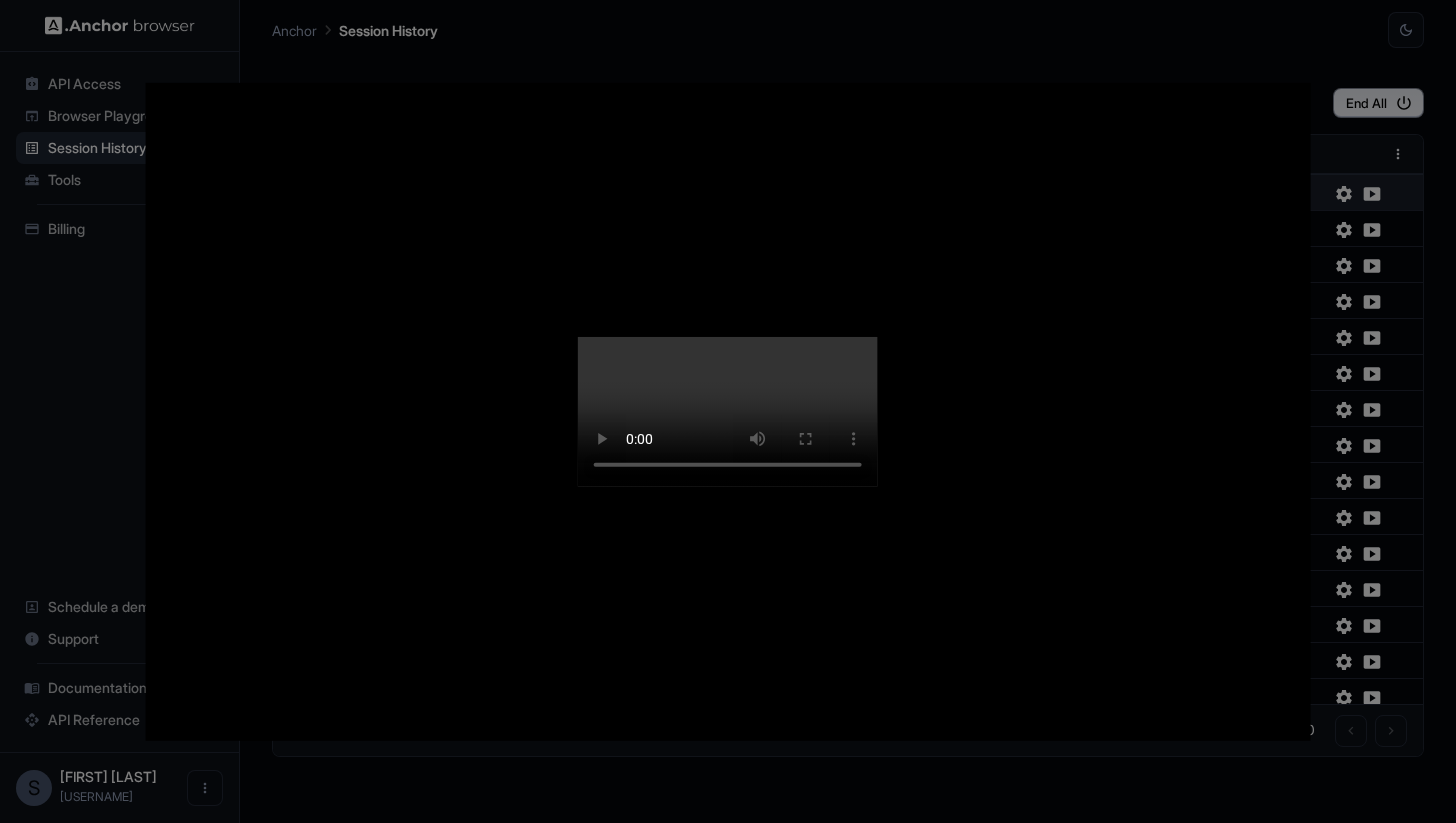 click at bounding box center [728, 411] 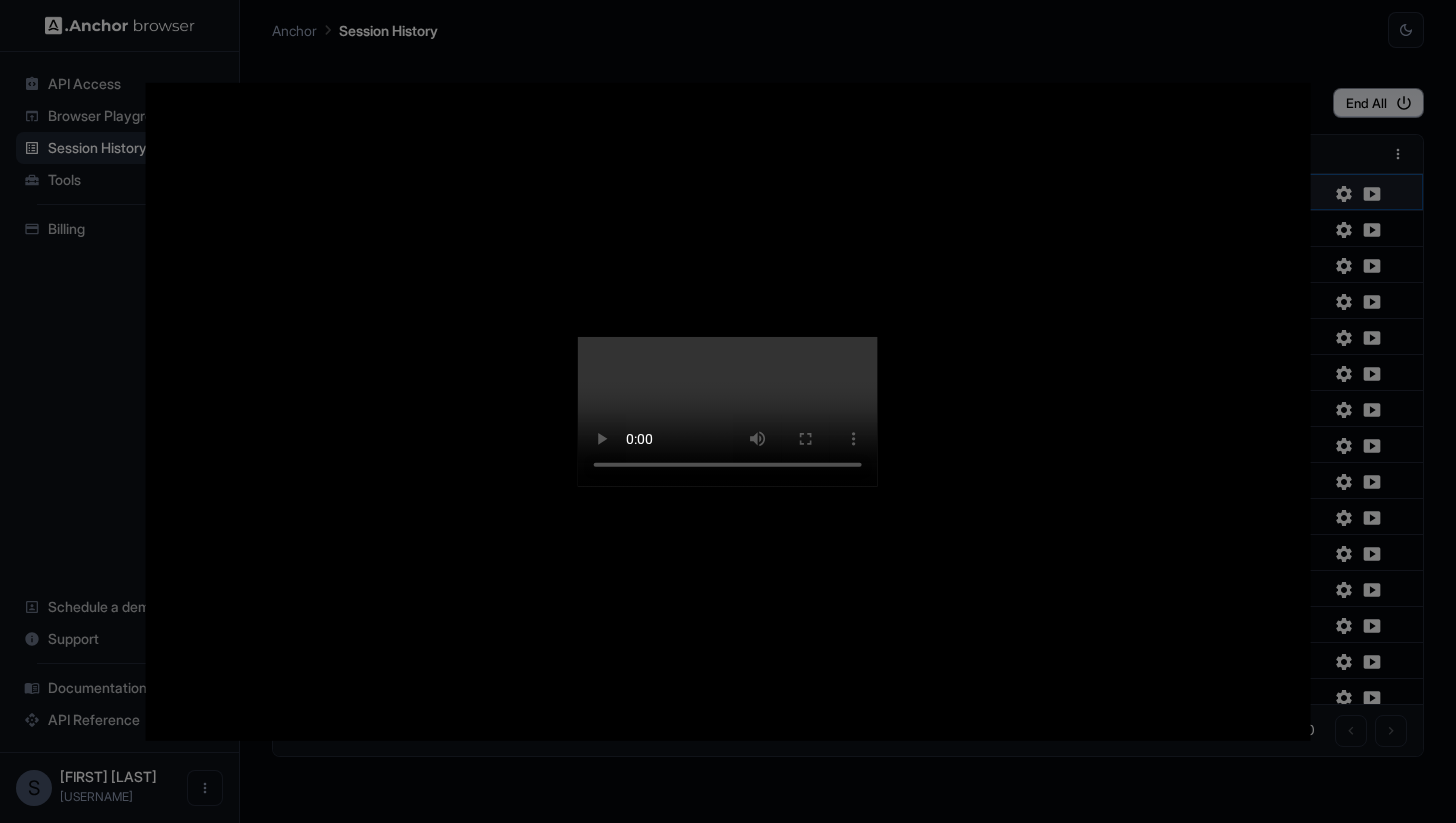type 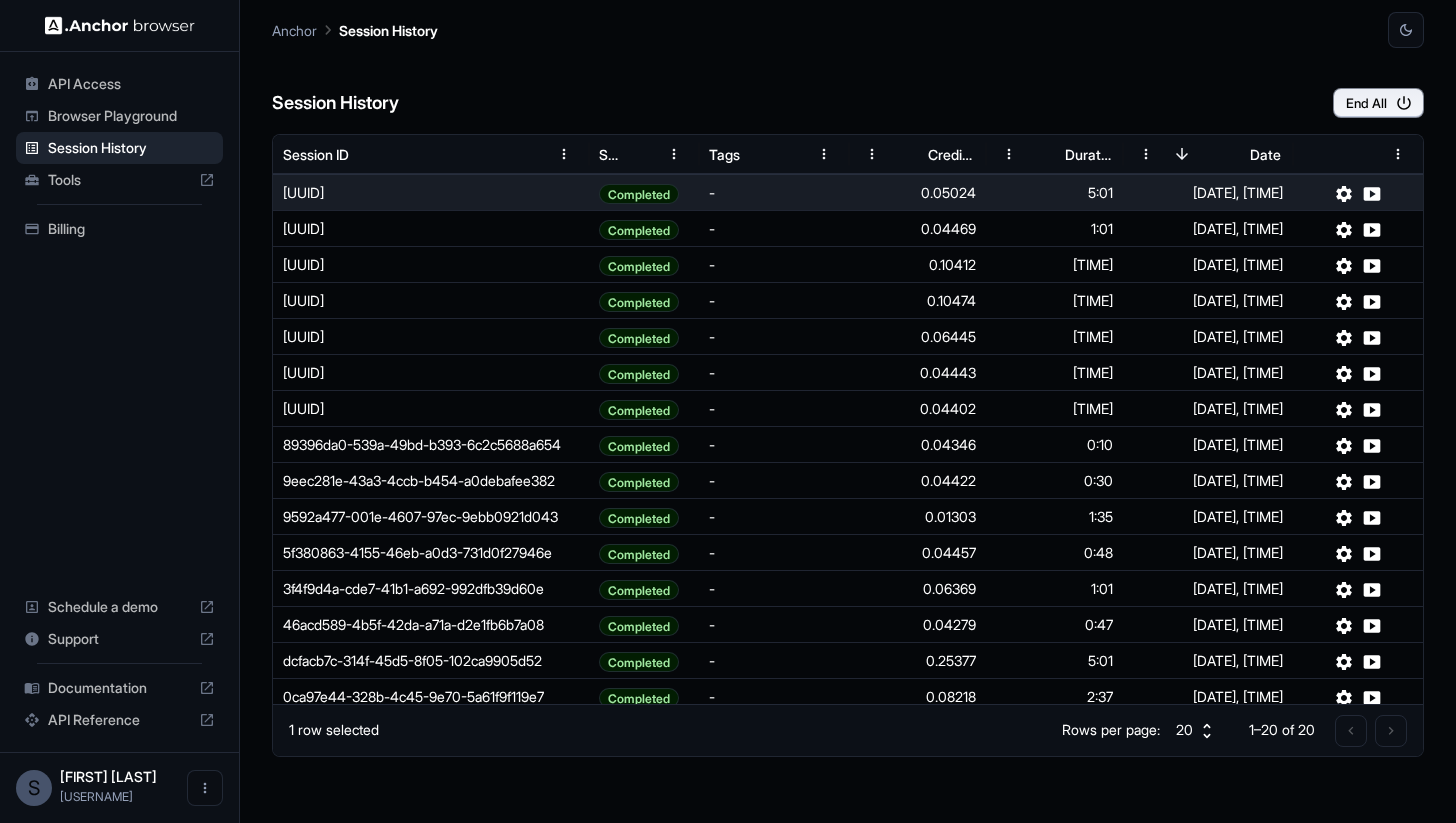scroll, scrollTop: 190, scrollLeft: 0, axis: vertical 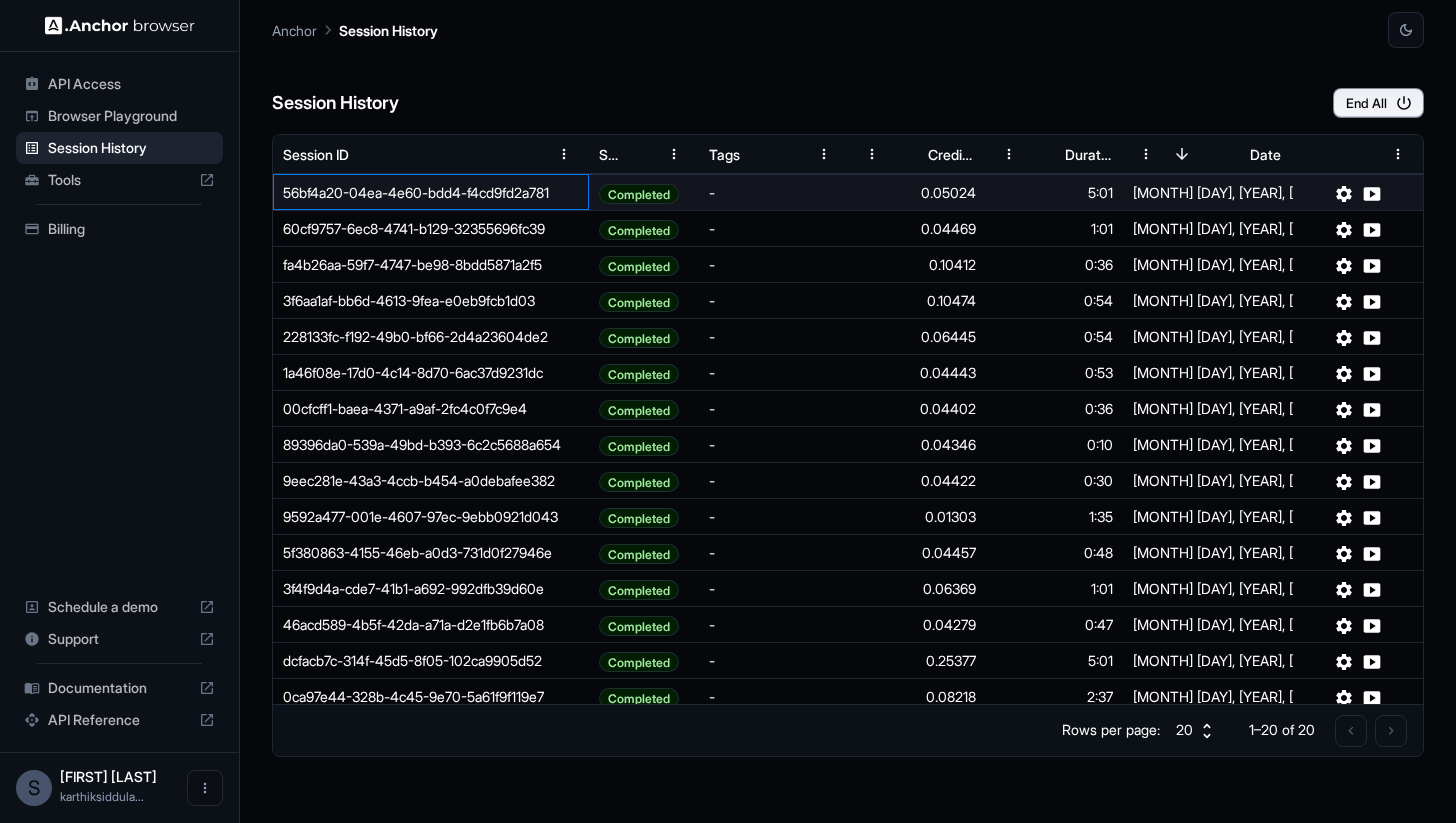 click on "56bf4a20-04ea-4e60-bdd4-f4cd9fd2a781" at bounding box center (431, 192) 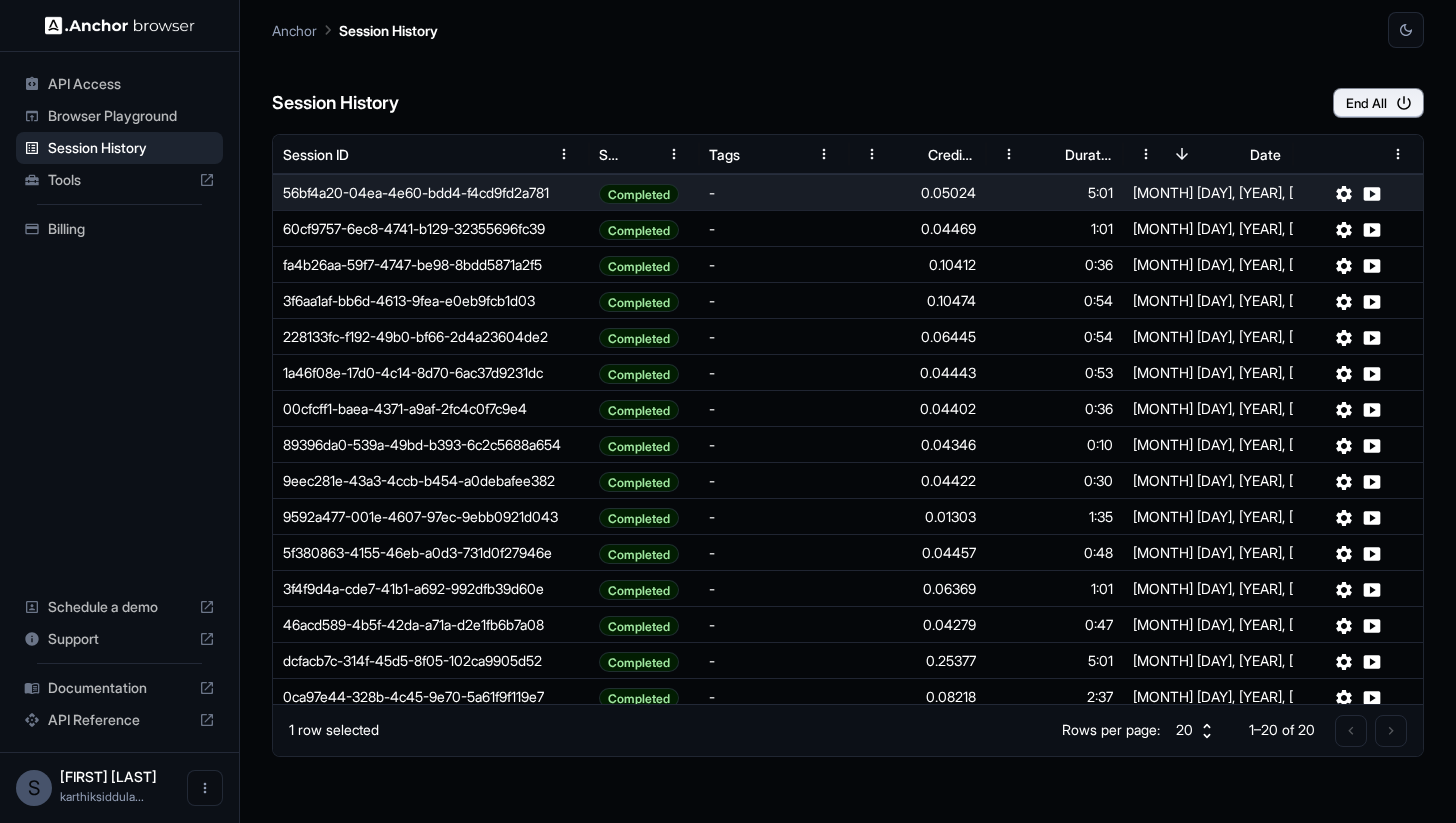 click on "Browser Playground" at bounding box center (131, 116) 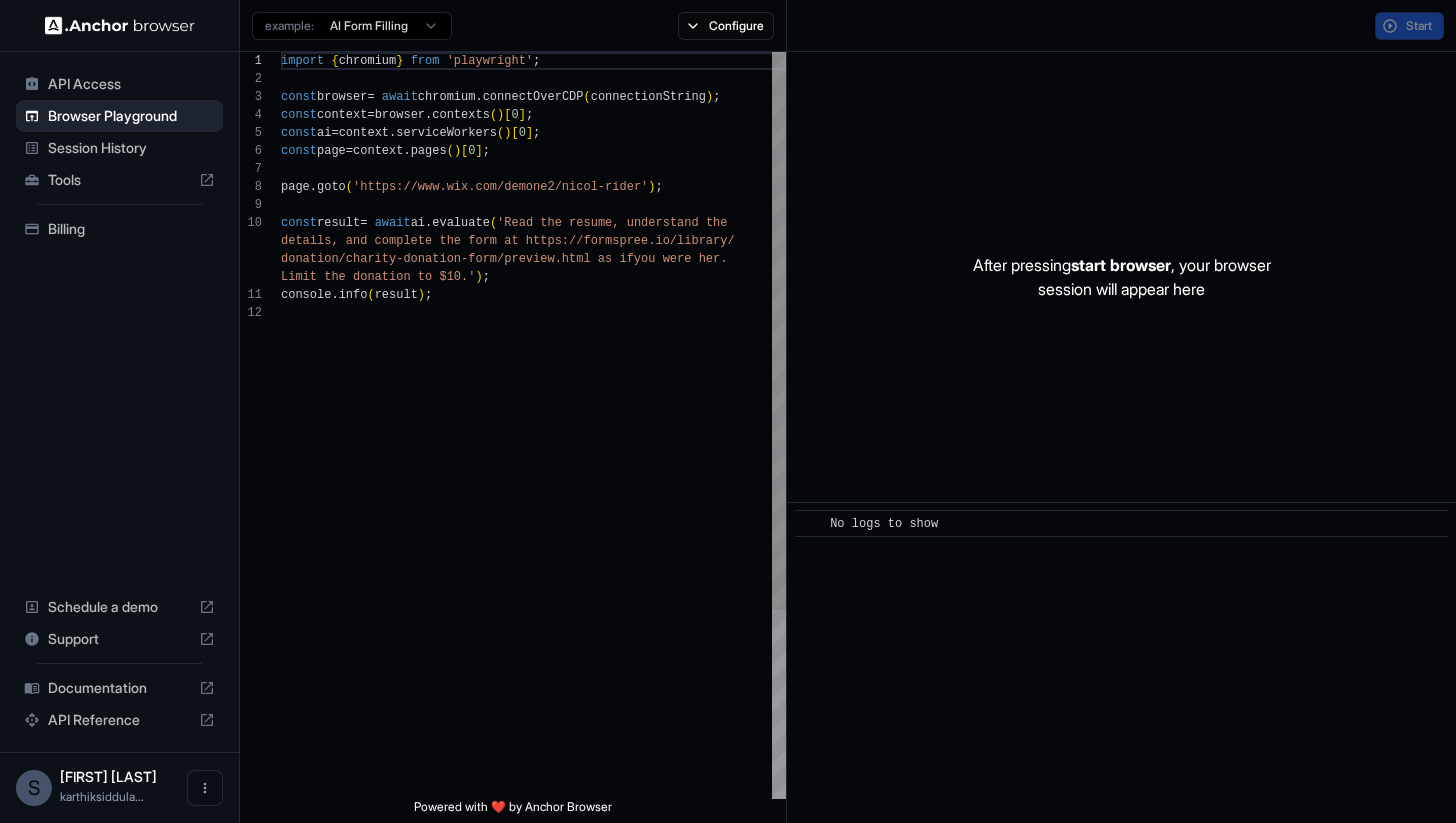 scroll, scrollTop: 162, scrollLeft: 0, axis: vertical 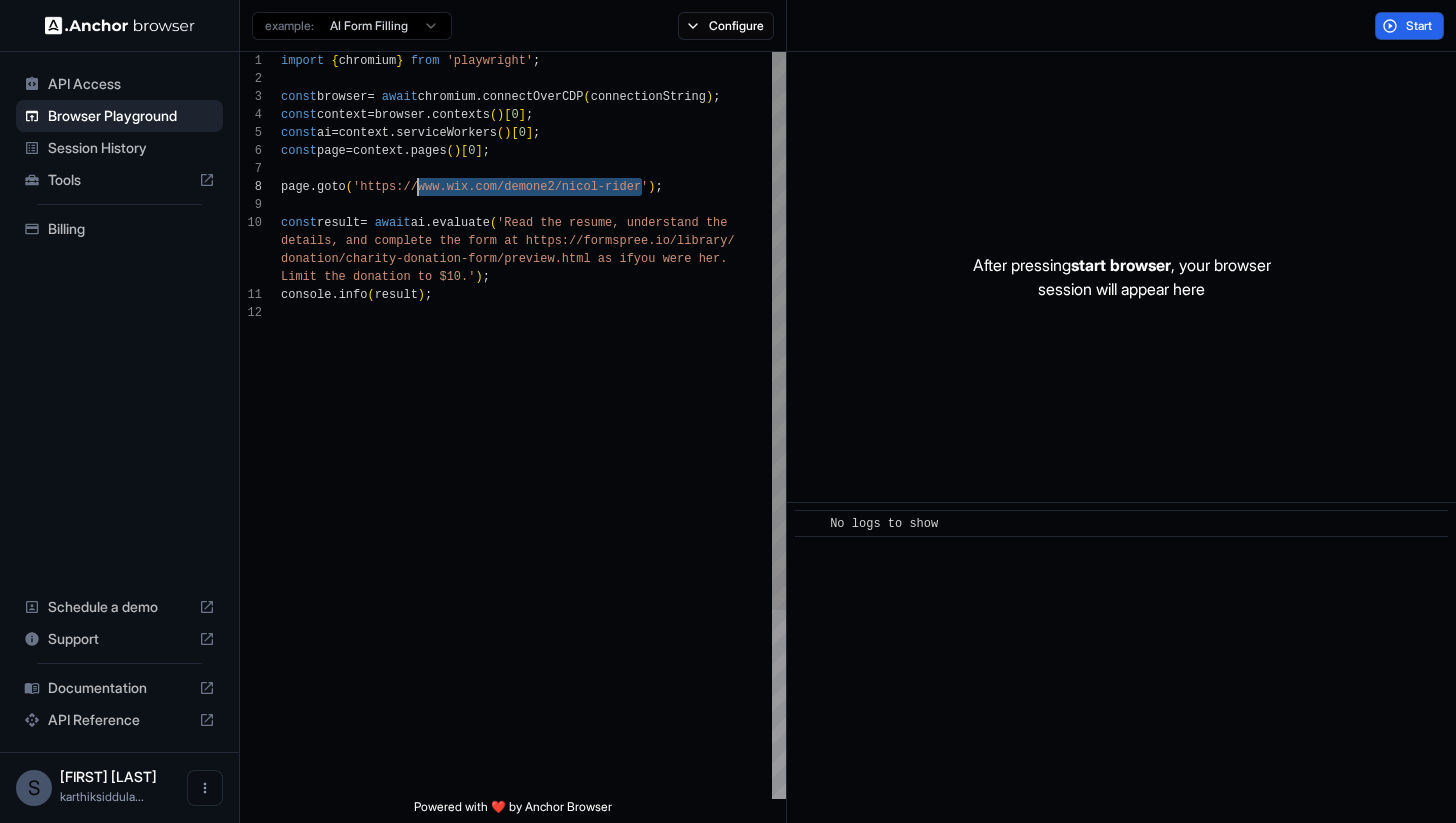 drag, startPoint x: 645, startPoint y: 188, endPoint x: 418, endPoint y: 191, distance: 227.01982 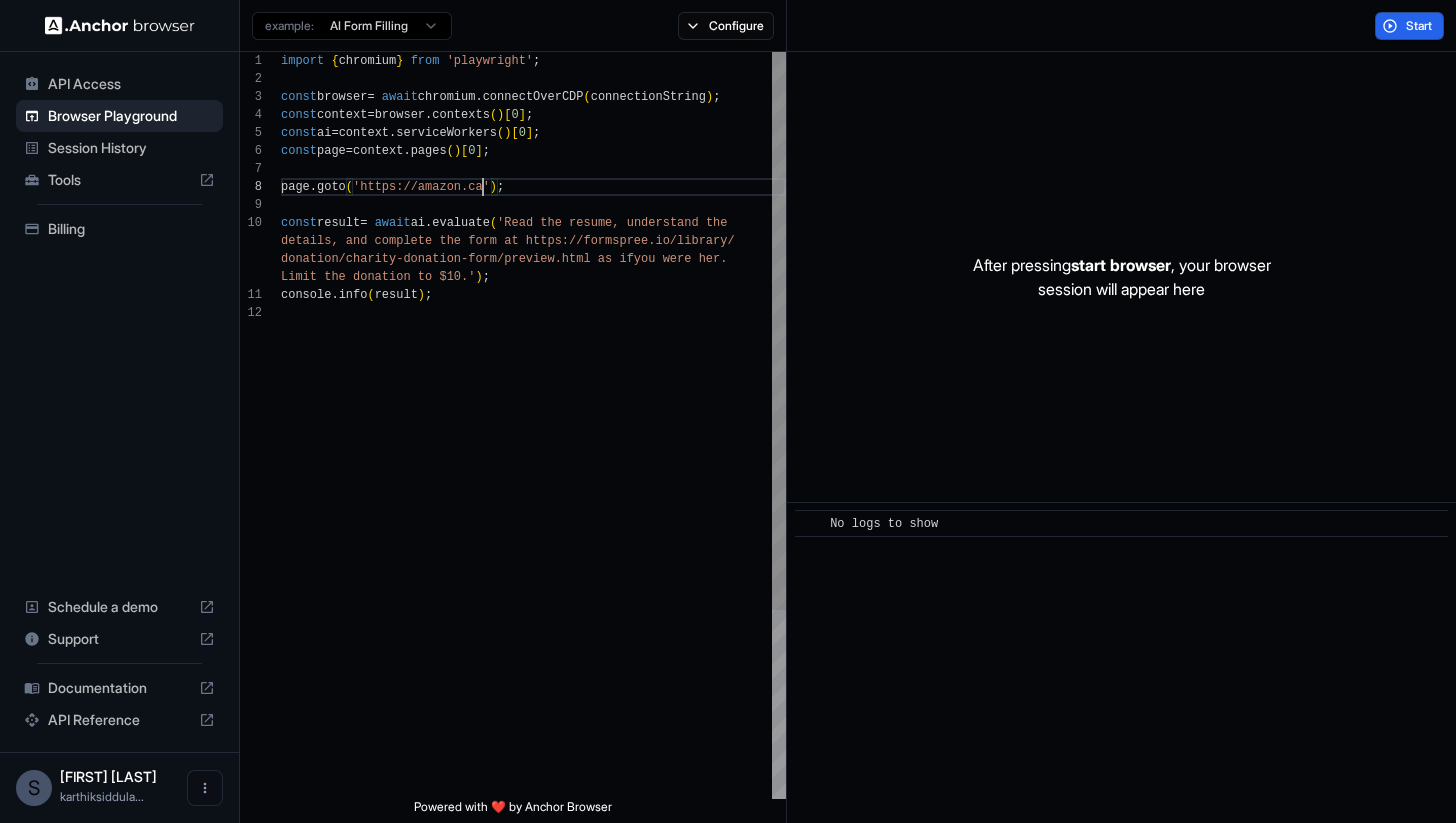 click on "import   {  chromium  }   from   'playwright' ; const  browser  =   await  chromium . connectOverCDP ( connectionString ) ; const  context  =  browser . contexts ( ) [ 0 ] ; const  ai  =  context . serviceWorkers ( ) [ 0 ] ; const  page  =  context . pages ( ) [ 0 ] ; page . goto ( 'https://amazon.ca' ) ; const  result  =   await  ai . evaluate ( 'Read the resume, understand the  details, and complete the form at https://formspre e.io/library/ donation/charity-donation-form/preview.html as if  you were her.  Limit the donation to $10.' ) ; console . info ( result ) ;" at bounding box center [533, 551] 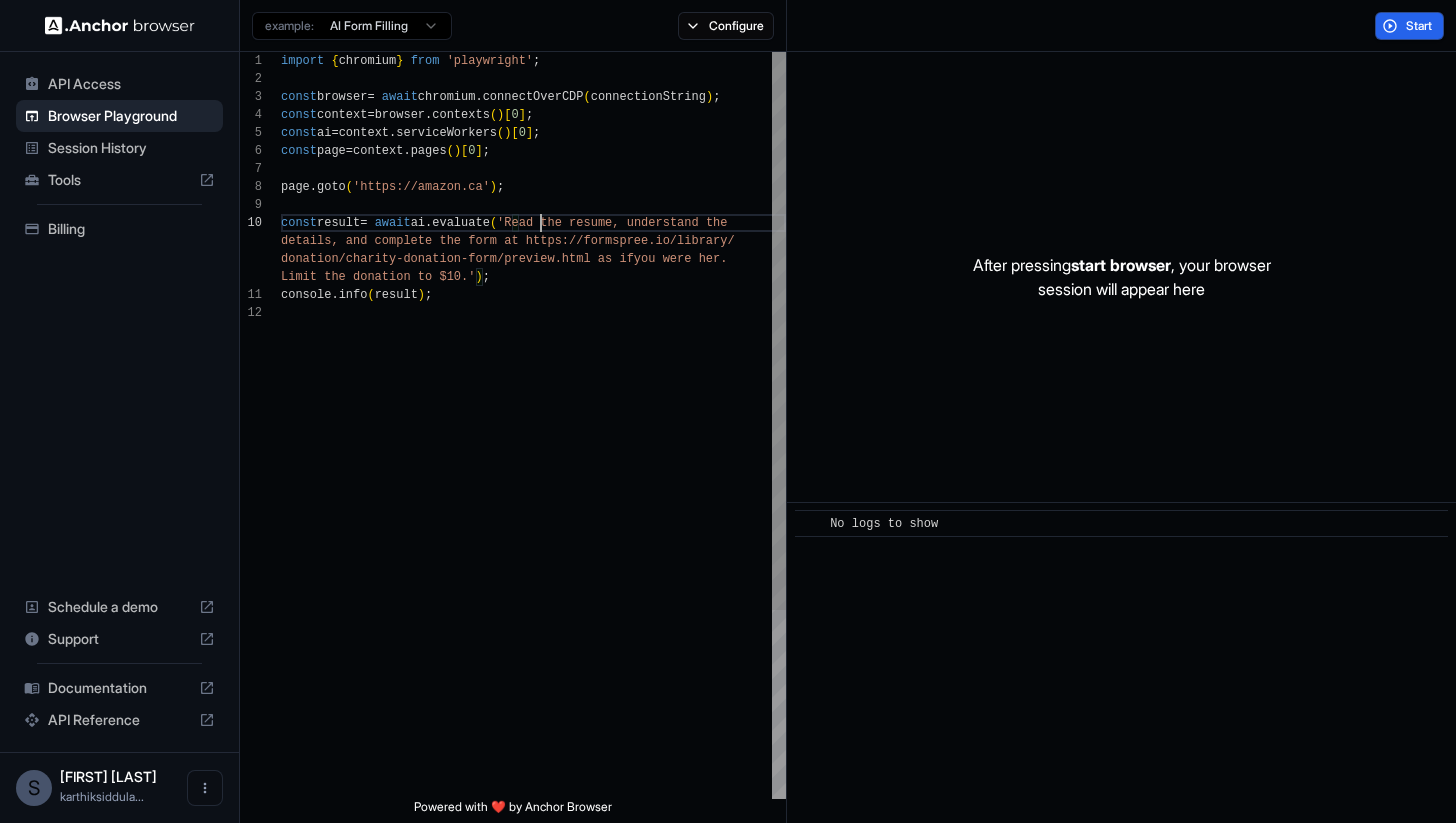 scroll, scrollTop: 162, scrollLeft: 0, axis: vertical 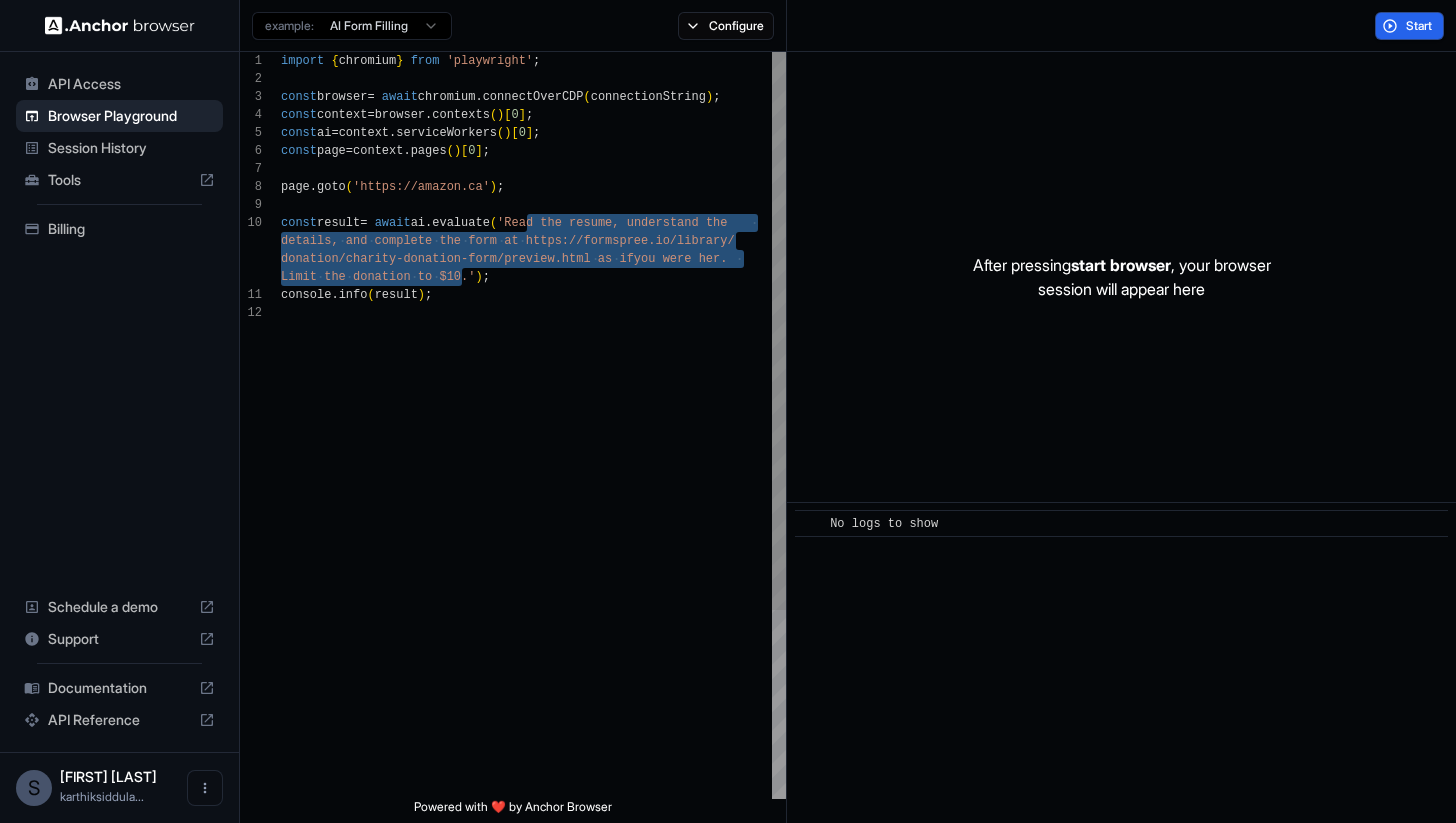 drag, startPoint x: 543, startPoint y: 223, endPoint x: 463, endPoint y: 278, distance: 97.082436 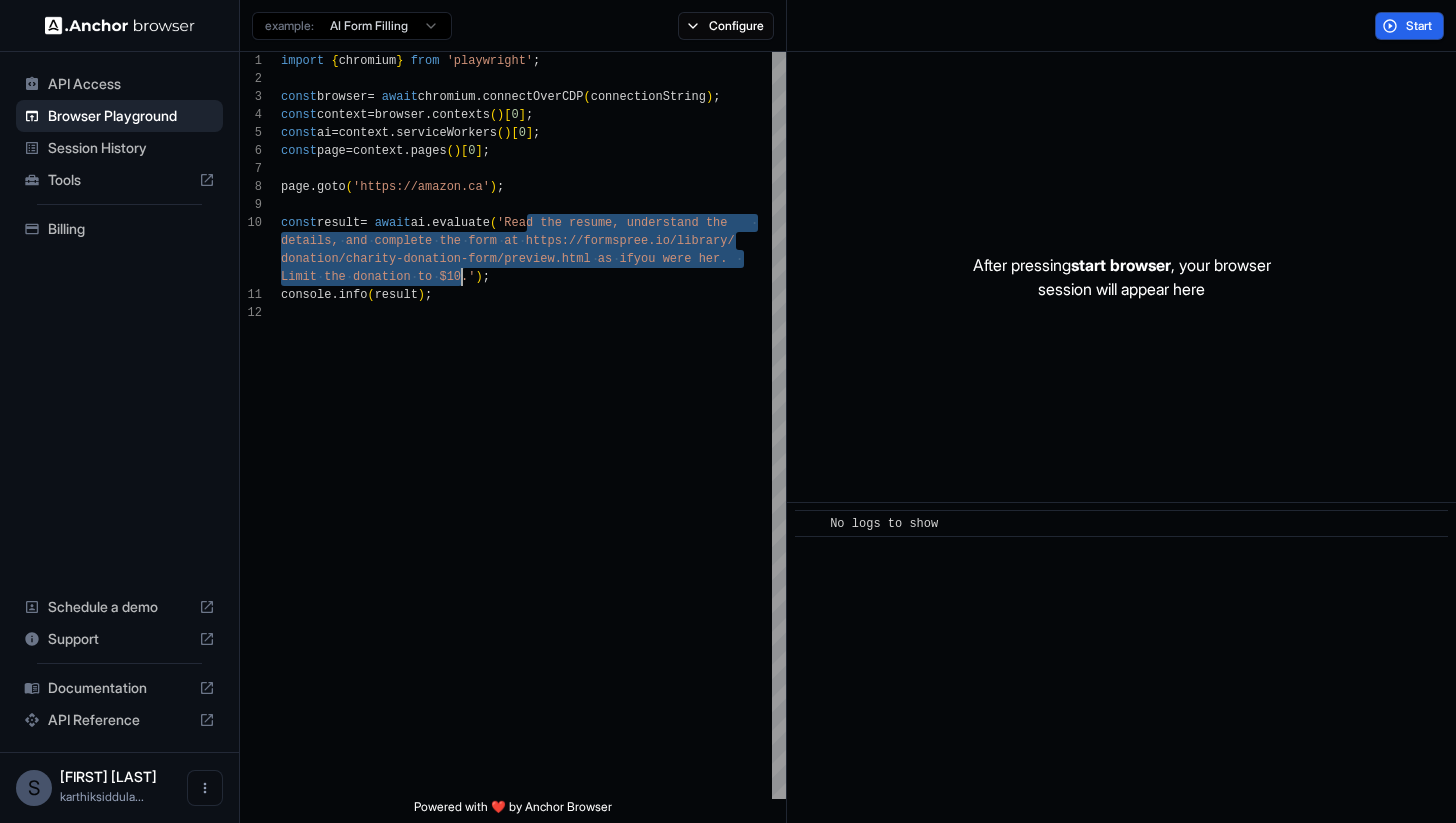 click on "API Access Browser Playground Session History Tools Billing Schedule a demo Support Documentation API Reference S Sai Karthik S... karthiksiddula... Browser Playground example:  AI Form Filling Configure Start 1 2 3 4 5 6 7 8 9 10 11 12 import   {  chromium  }   from   'playwright' ; const  browser  =   await  chromium . connectOverCDP ( connectionString ) ; const  context  =  browser . contexts ( ) [ 0 ] ; const  ai  =  context . serviceWorkers ( ) [ 0 ] ; const  page  =  context . pages ( ) [ 0 ] ; page . goto ( 'https://amazon.ca' ) ; const  result  =   await  ai . evaluate ( 'Read the resume, understand the  details, and complete the form at https://formspre e.io/library/ donation/charity-donation-form/preview.html as if  you were her.  Limit the donation to $10.' ) ; console . info ( result ) ; Powered with ❤️ by Anchor Browser After pressing  start browser , your browser session will appear here ​ No logs to show" at bounding box center (728, 411) 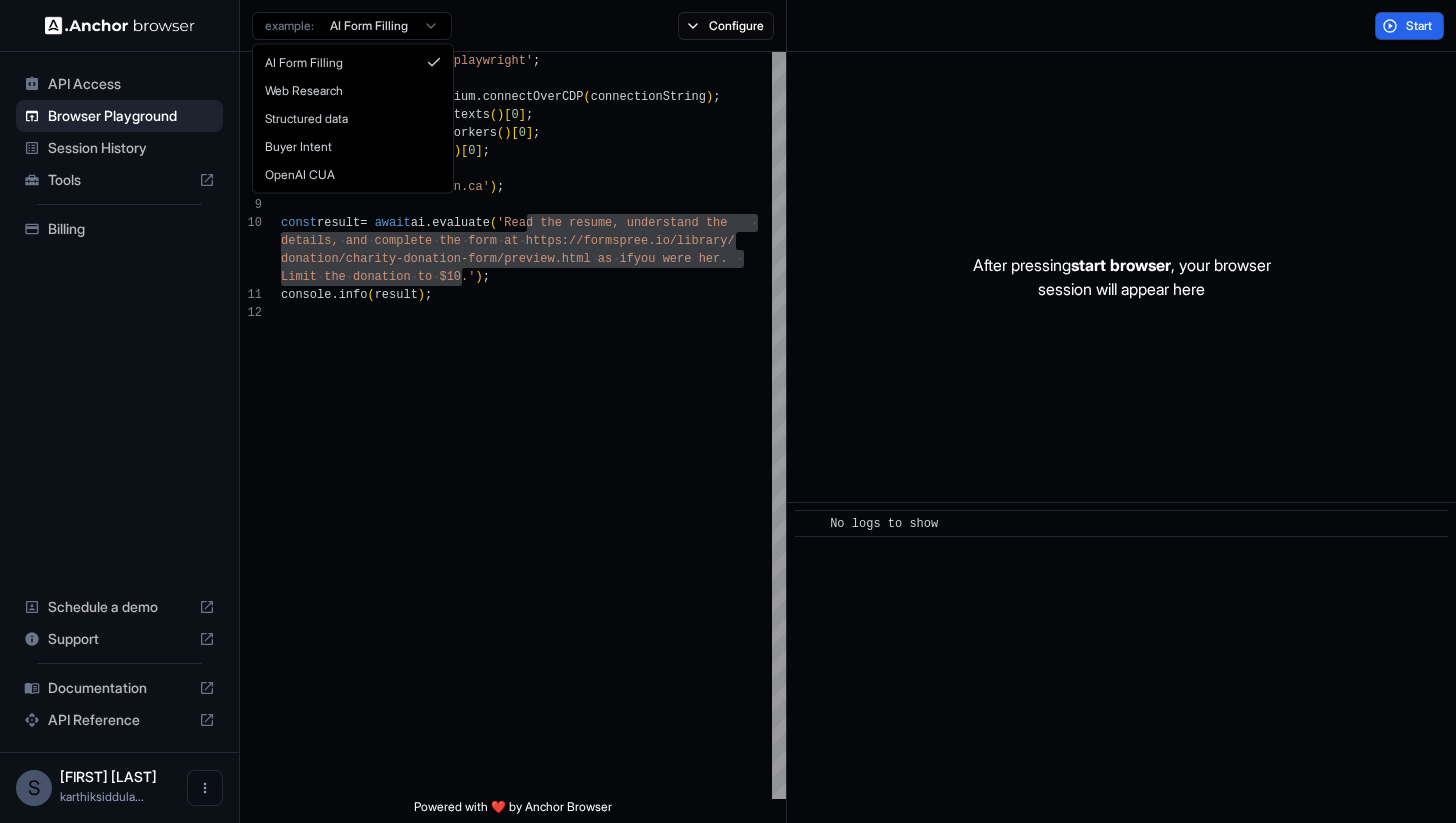 scroll, scrollTop: 0, scrollLeft: 0, axis: both 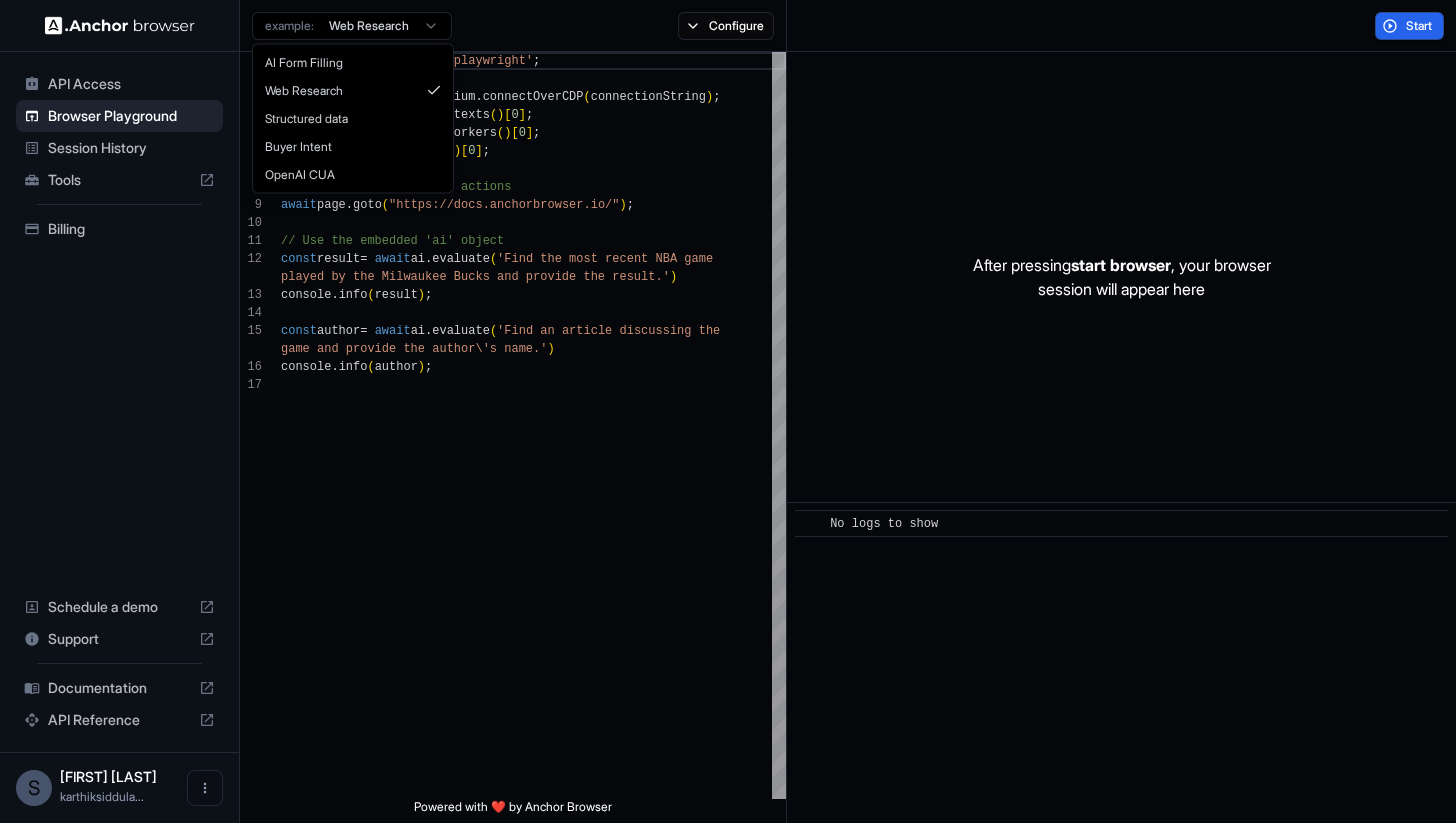 click on "API Access Browser Playground Session History Tools Billing Schedule a demo Support Documentation API Reference S Sai Karthik S... karthiksiddula... Browser Playground example:  Web Research Configure Start 1 2 3 4 5 6 7 8 9 10 11 12 13 14 15 16 17 import   {  chromium  }   from   'playwright' ; const  browser  =   await  chromium . connectOverCDP ( connectionString ) ; const  context  =  browser . contexts ( ) [ 0 ] ; const  ai  =  context . serviceWorkers ( ) [ 0 ] ; const  page  =  context . pages ( ) [ 0 ] ; // Use native playwright actions await  page . goto ( "https://docs.anchorbrowser.io/" ) ; // Use the embedded 'ai' object const  result  =   await  ai . evaluate ( 'Find the most recent NBA game  played by the Milwaukee Bucks and provide the resu lt.' ) console . info ( result ) ; const  author  =   await  ai . evaluate ( 'Find an article discussing the  game and provide the author\'s name.' ) console . info ( author ) ; ​" at bounding box center (728, 411) 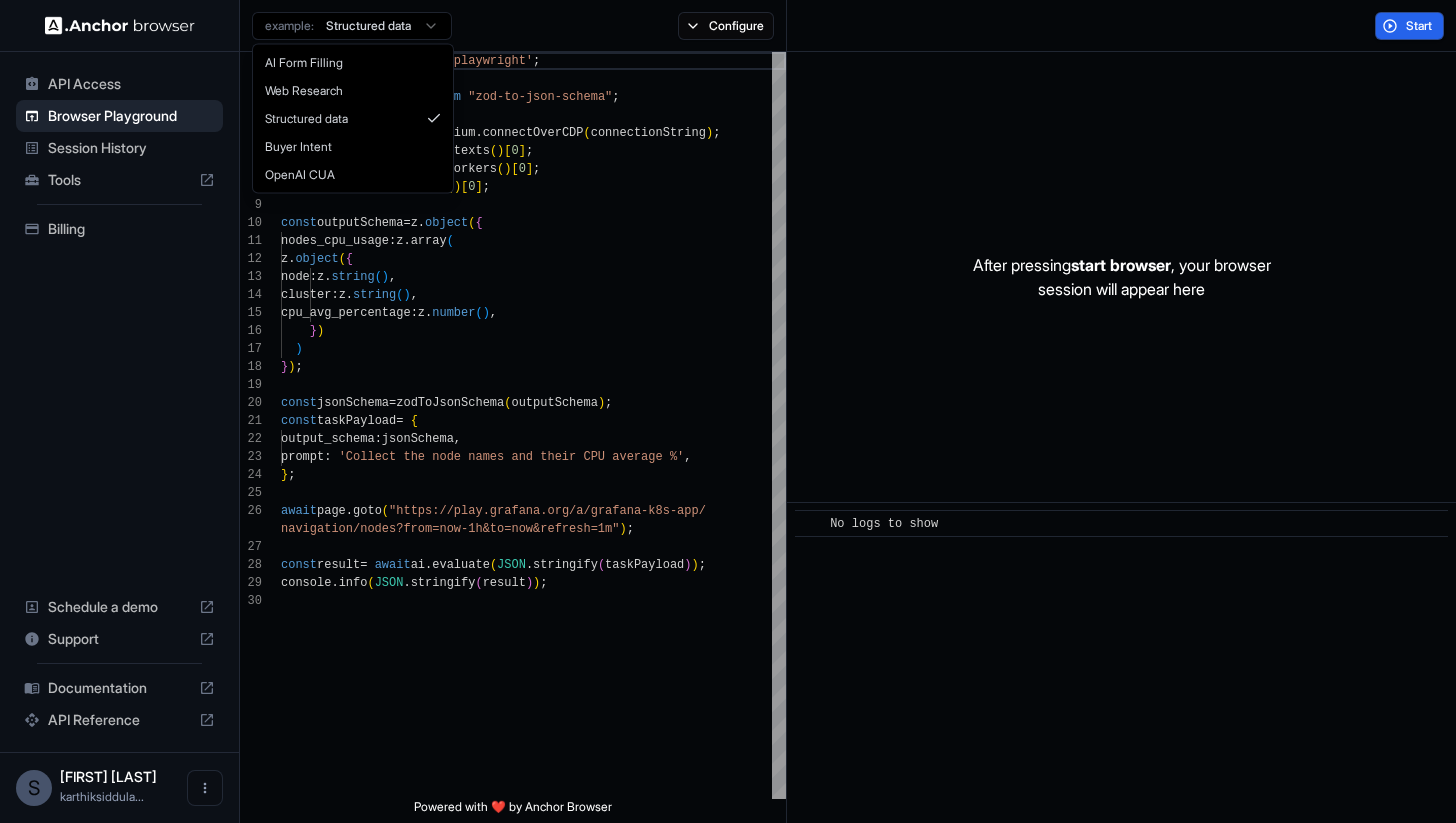 click on "API Access Browser Playground Session History Tools Billing Schedule a demo Support Documentation API Reference S Sai Karthik S... karthiksiddula... Browser Playground example:  Structured data Configure Start 1 2 3 4 5 6 7 8 9 10 11 12 13 14 15 16 17 18 19 20 21 22 23 24 25 26 27 28 29 30 import   {  chromium  }   from   'playwright' ; import   {  z  }   from   "zod" ; import  zodToJsonSchema  from   "zod-to-json-schema" ; const  browser  =   await  chromium . connectOverCDP ( connectionString ) ; const  context  =  browser . contexts ( ) [ 0 ] ; const  ai  =  context . serviceWorkers ( ) [ 0 ] ; const  page  =  context . pages ( ) [ 0 ] ; const  outputSchema  =  z . object ( {   nodes_cpu_usage :  z . array (     z . object ( {       node :  z . string ( ) ,       cluster :  z . string ( ) ,       cpu_avg_percentage :  z . number ( ) ,      } )    ) } ) ; const  jsonSchema  =  zodToJsonSchema ( outputSchema ) ; const  taskPayload" at bounding box center [728, 411] 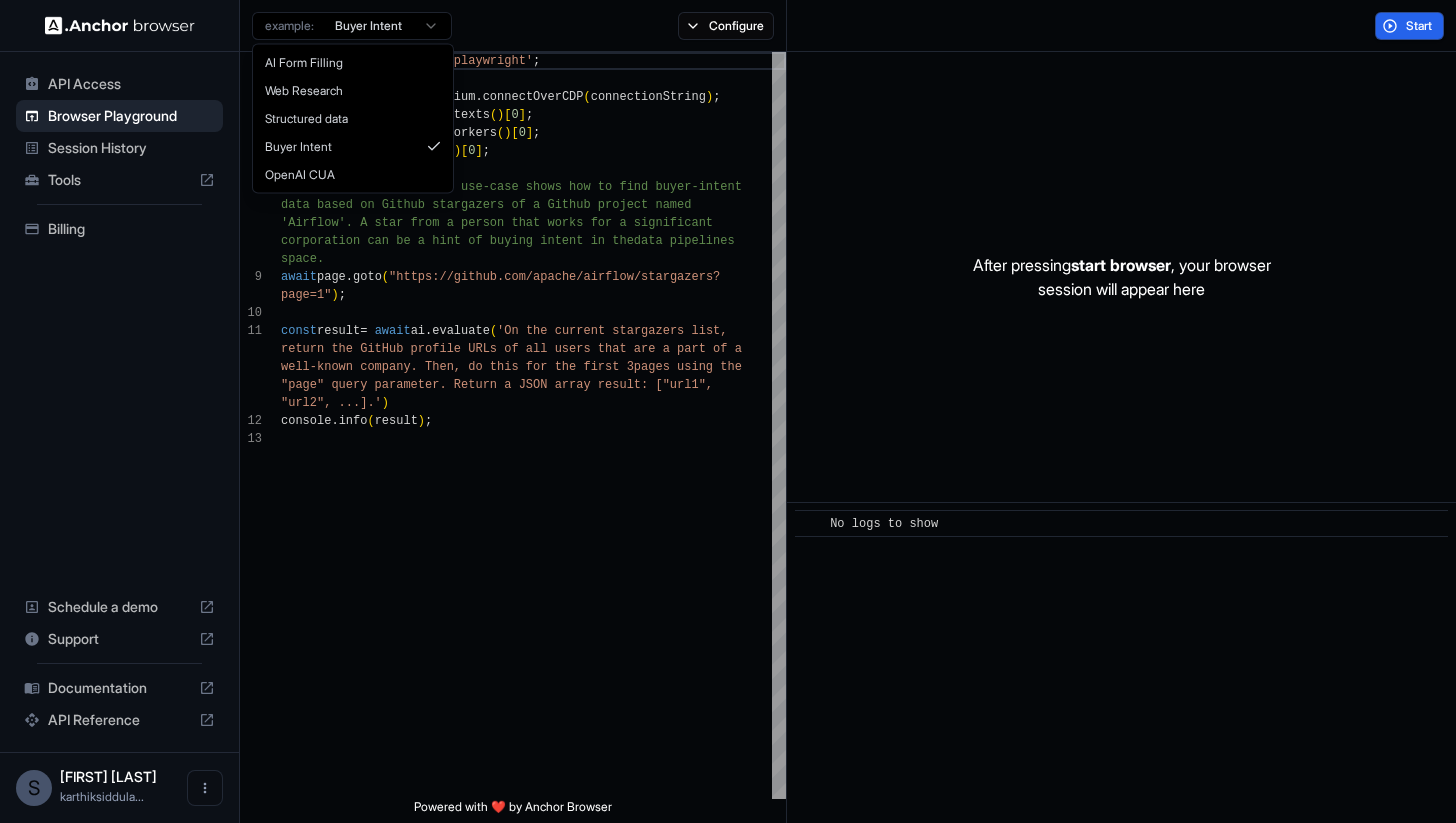 click on "API Access Browser Playground Session History Tools Billing Schedule a demo Support Documentation API Reference S Sai Karthik S... karthiksiddula... Browser Playground example:  Buyer Intent Configure Start 1 2 3 4 5 6 7 8 9 10 11 12 13 import   {  chromium  }   from   'playwright' ; const  browser  =   await  chromium . connectOverCDP ( connectionString ) ; const  context  =  browser . contexts ( ) [ 0 ] ; const  ai  =  context . serviceWorkers ( ) [ 0 ] ; const  page  =  context . pages ( ) [ 0 ] ; // The following example use-case shows how to fin d buyer-intent  data based on Github stargazers of a Github projec t named  'Airflow'. A star from a person that works for a s ignificant  corporation can be a hint of buying intent in the  data pipelines  space. await  page . goto ( "https://github.com/apache/airflow/stargazers? page=1" ) ; const  result  =   await  ai . evaluate ( 'On the current stargazers list,  : ["url1",  ) ." at bounding box center (728, 411) 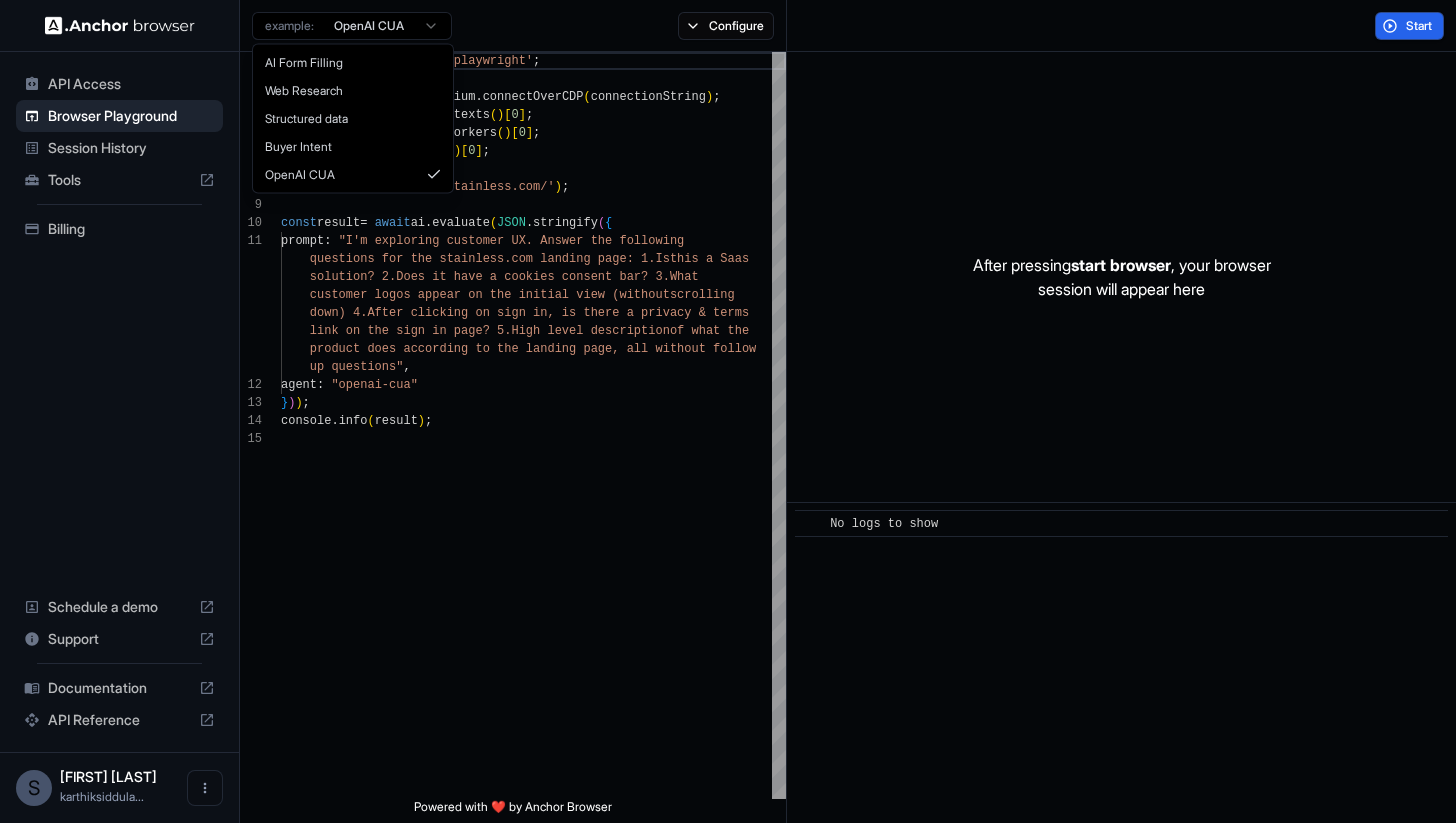 click on "API Access Browser Playground Session History Tools Billing Schedule a demo Support Documentation API Reference S Sai Karthik S... karthiksiddula... Browser Playground example:  OpenAI CUA Configure Start 1 2 3 4 5 6 7 8 9 10 11 12 13 14 15 import   {  chromium  }   from   'playwright' ; const  browser  =   await  chromium . connectOverCDP ( connectionString ) ; const  context  =  browser . contexts ( ) [ 0 ] ; const  ai  =  context . serviceWorkers ( ) [ 0 ] ; const  page  =  context . pages ( ) [ 0 ] ; page . goto ( 'https://www.stainless.com/' ) ; const  result  =   await  ai . evaluate ( JSON . stringify ( {     prompt :   "I'm exploring customer UX. Answer the following       questions for the stainless.com landing page: 1.Is  this a Saas       solution? 2.Does it have a cookies consent bar? 3.  What       customer logos appear on the initial view (without  scrolling       acy & terms        of what the  ," at bounding box center (728, 411) 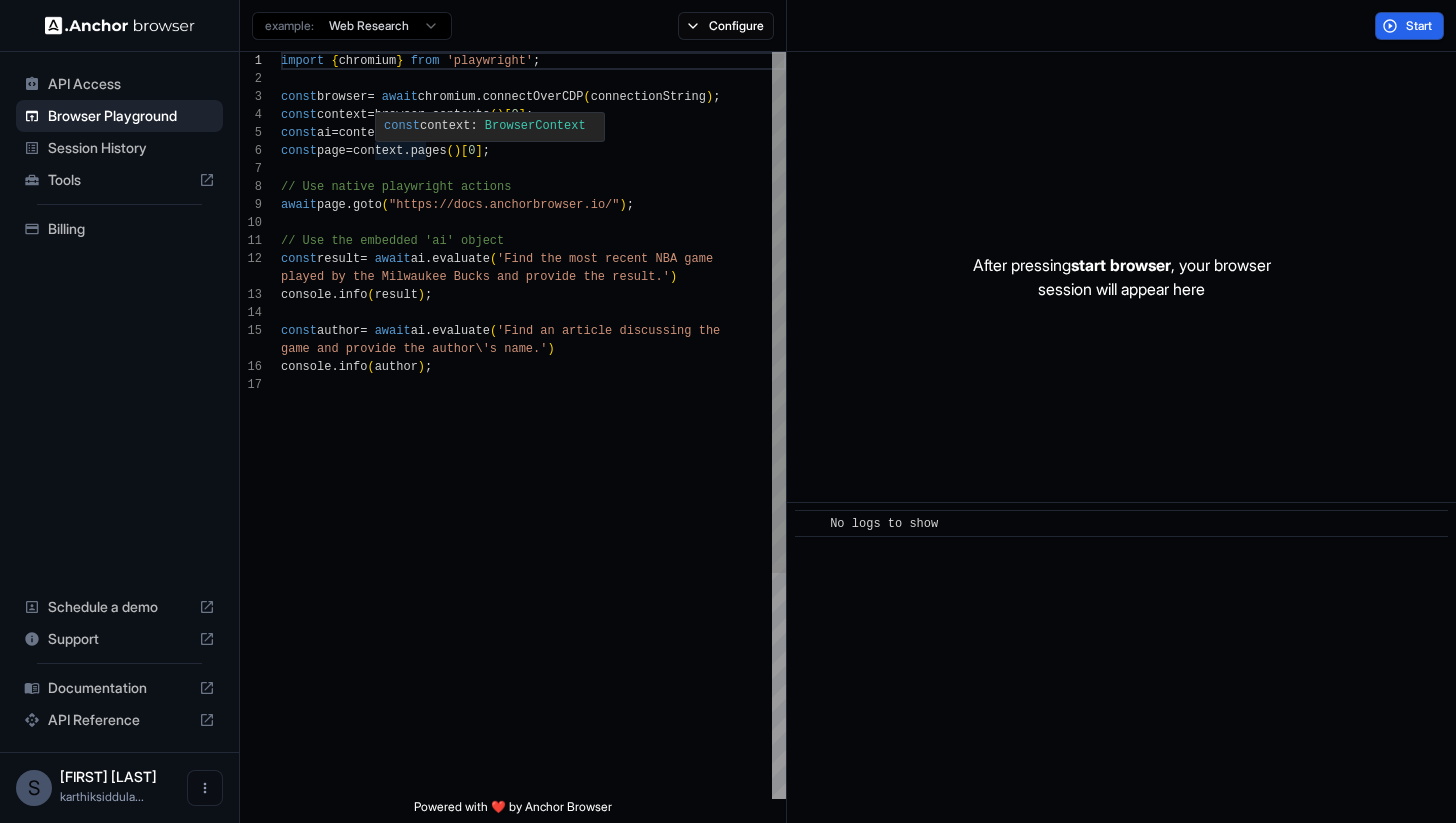 type 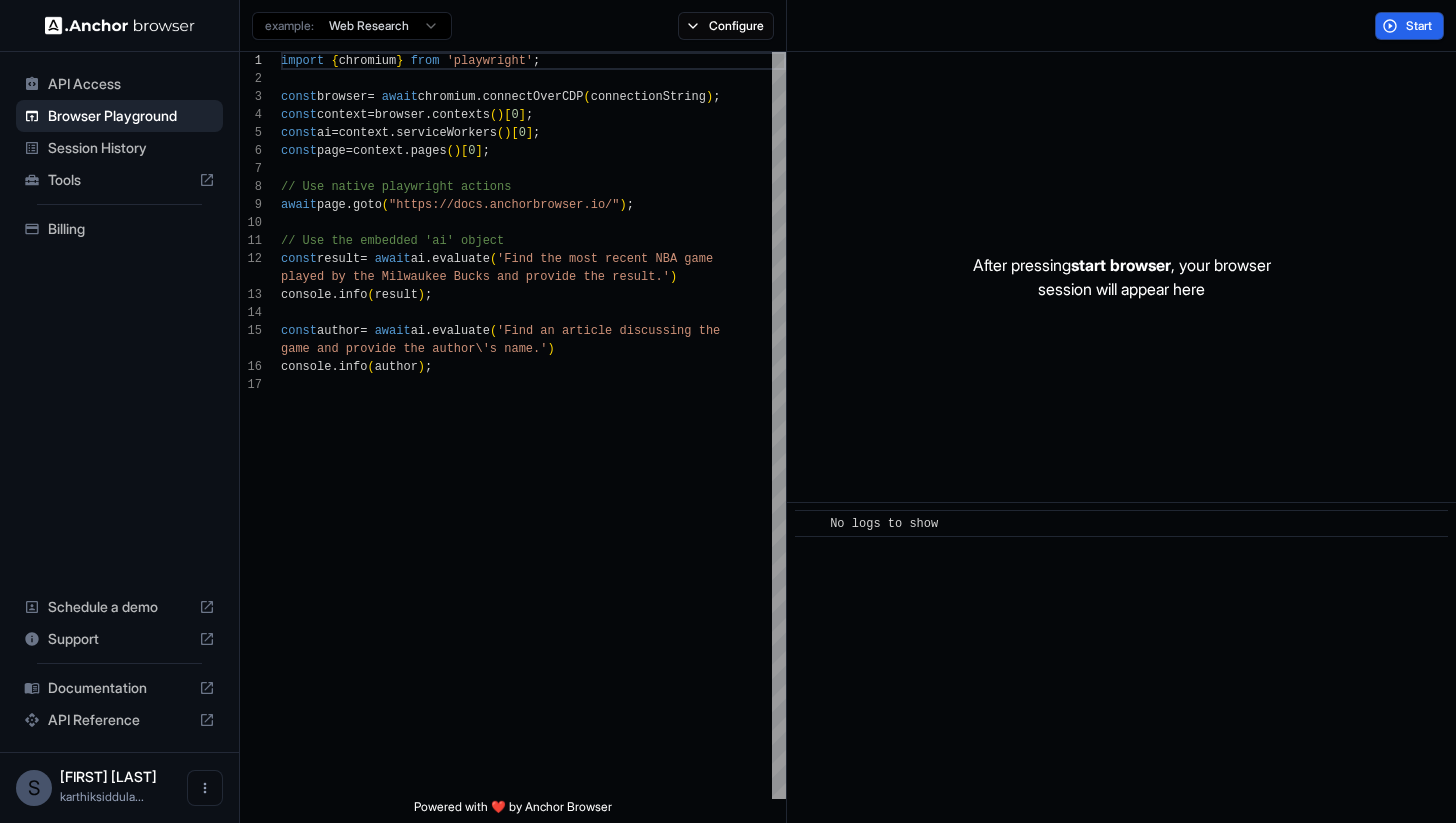 click on "Session History" at bounding box center (131, 148) 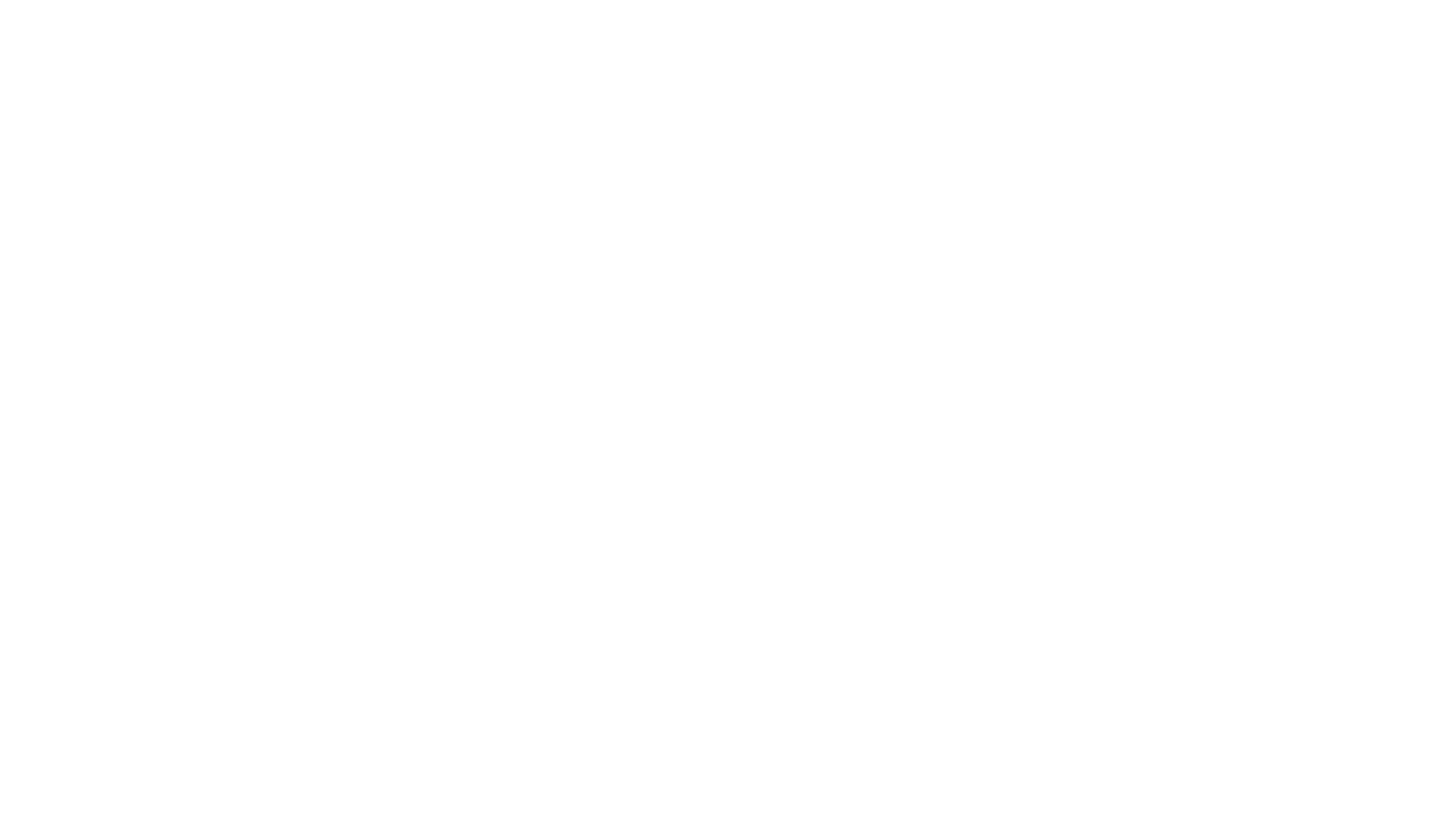 scroll, scrollTop: 0, scrollLeft: 0, axis: both 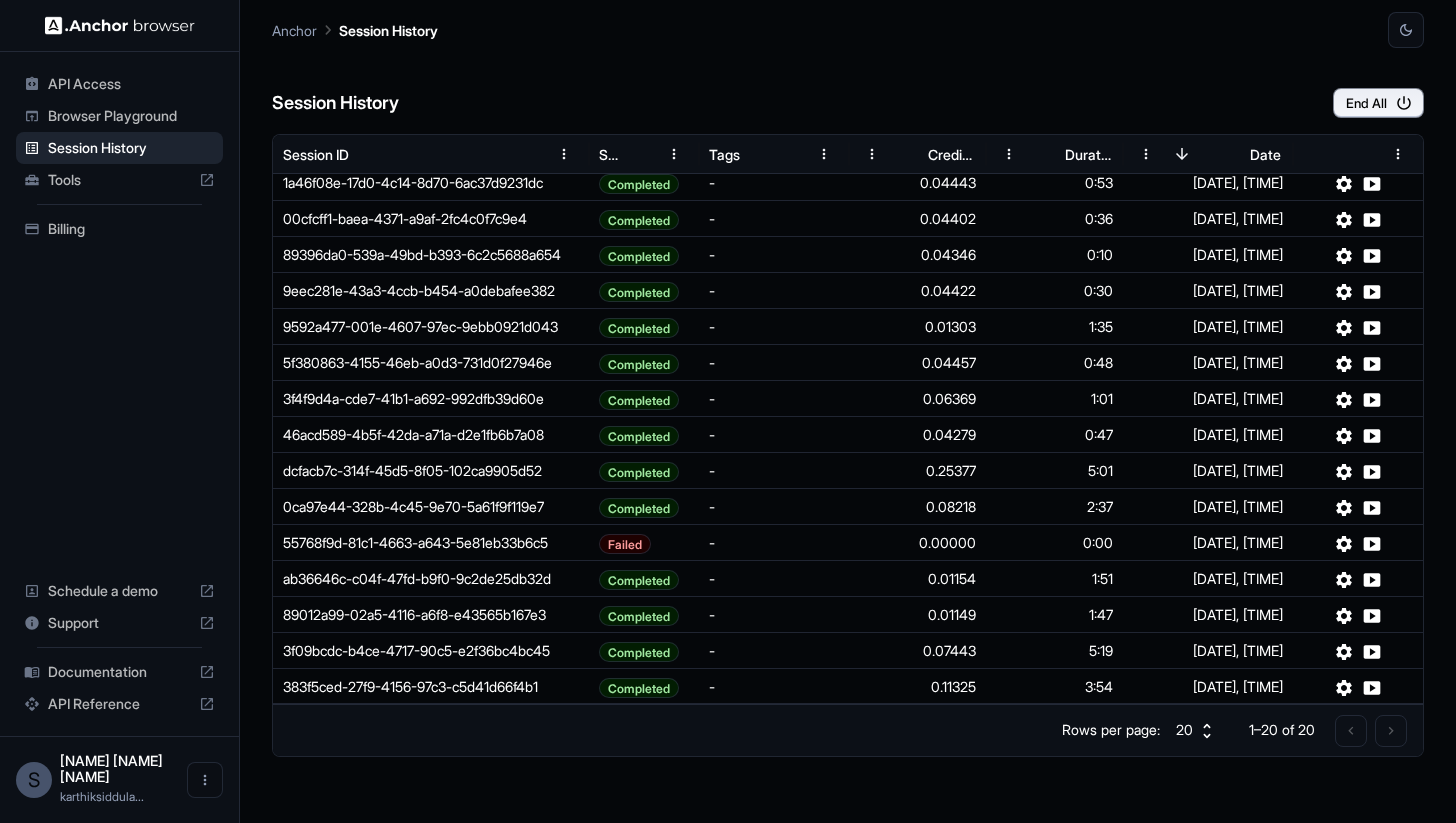 click on "Tools" at bounding box center [119, 180] 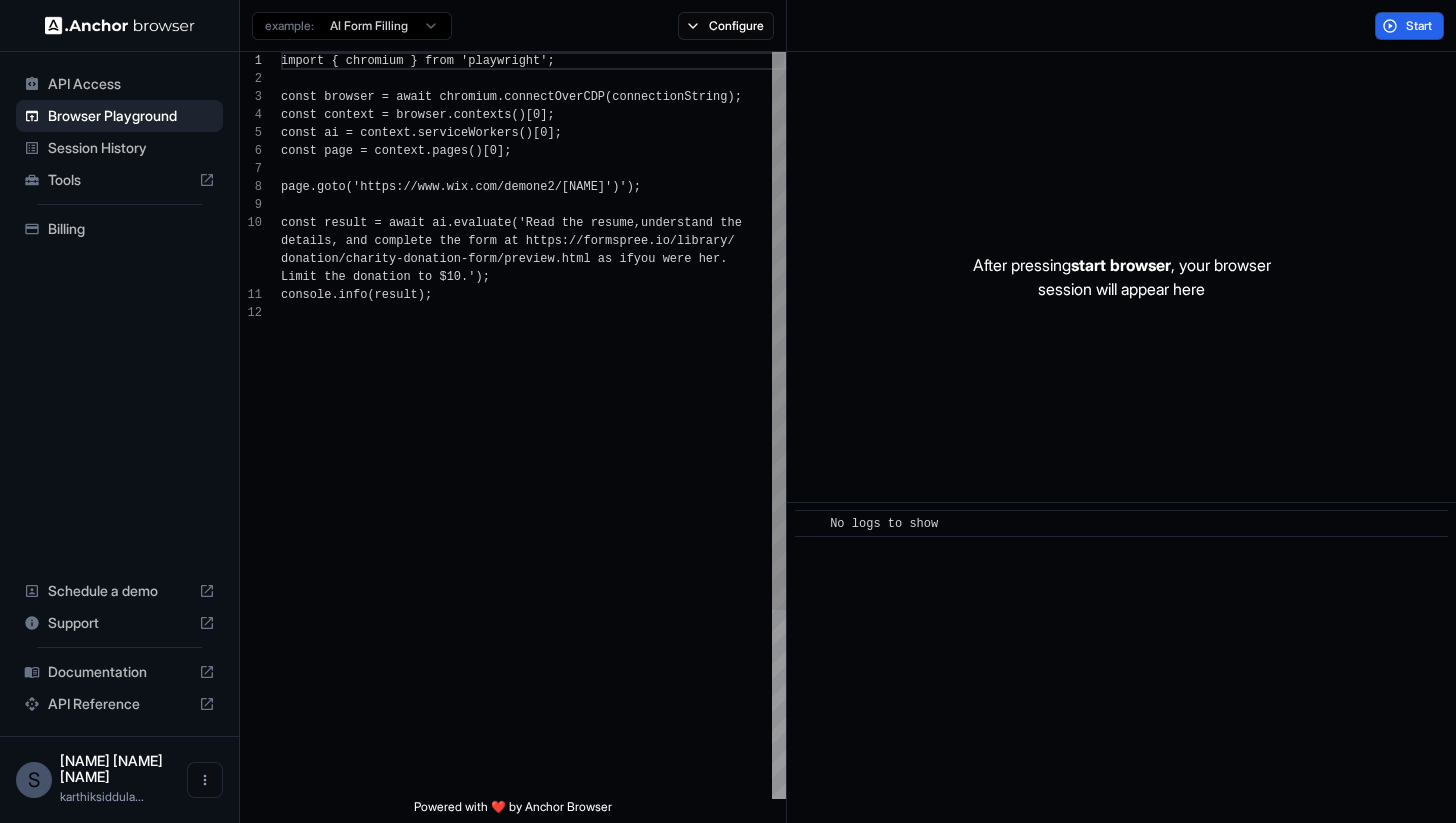 scroll, scrollTop: 162, scrollLeft: 0, axis: vertical 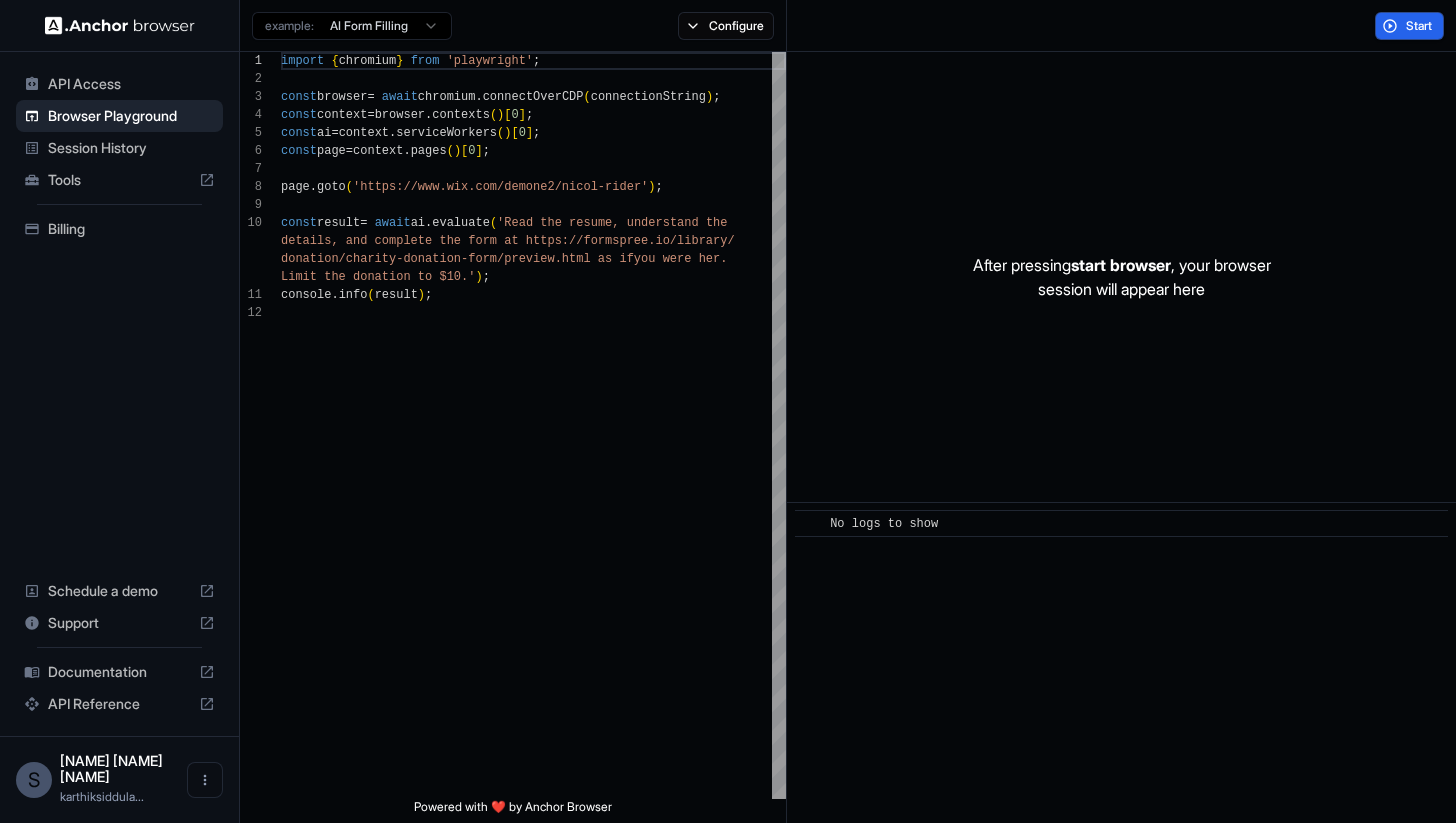 click on "API Access" at bounding box center [131, 84] 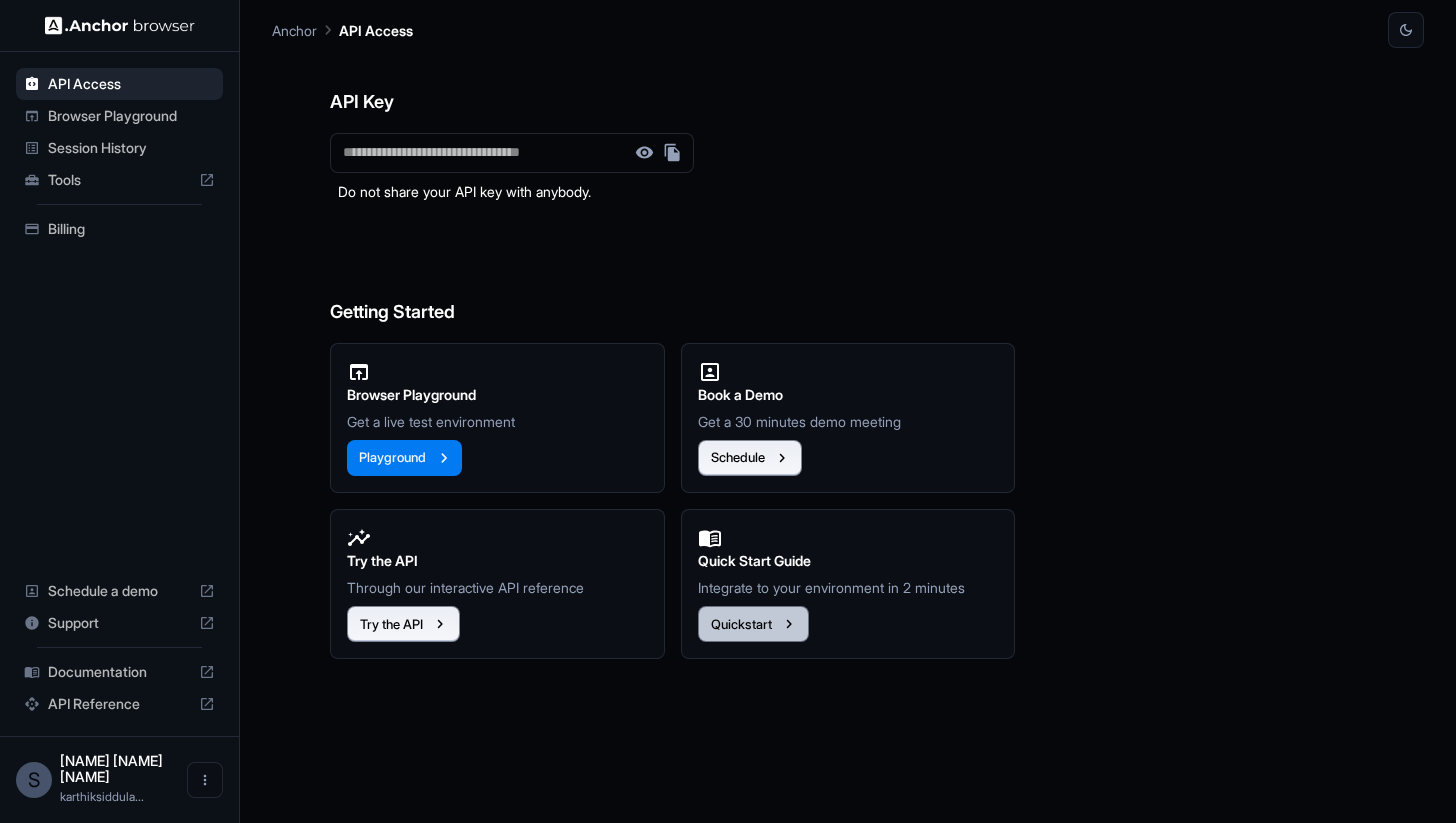 click on "Quickstart" at bounding box center [753, 624] 